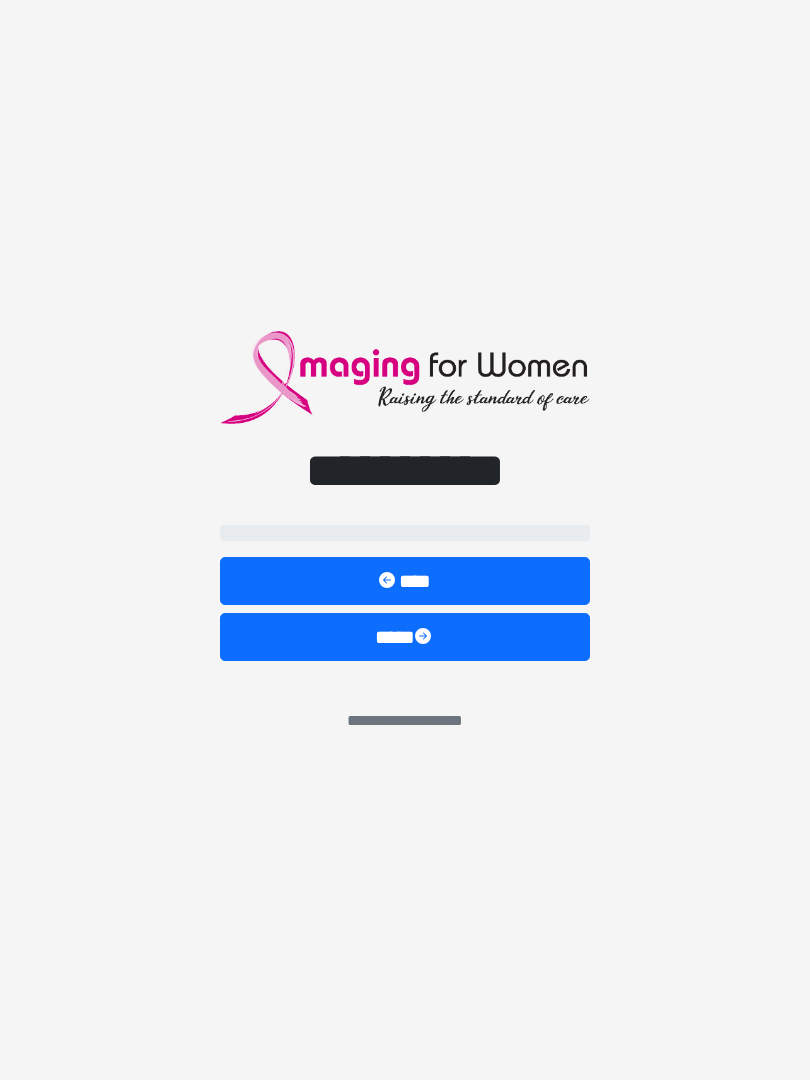scroll, scrollTop: 0, scrollLeft: 0, axis: both 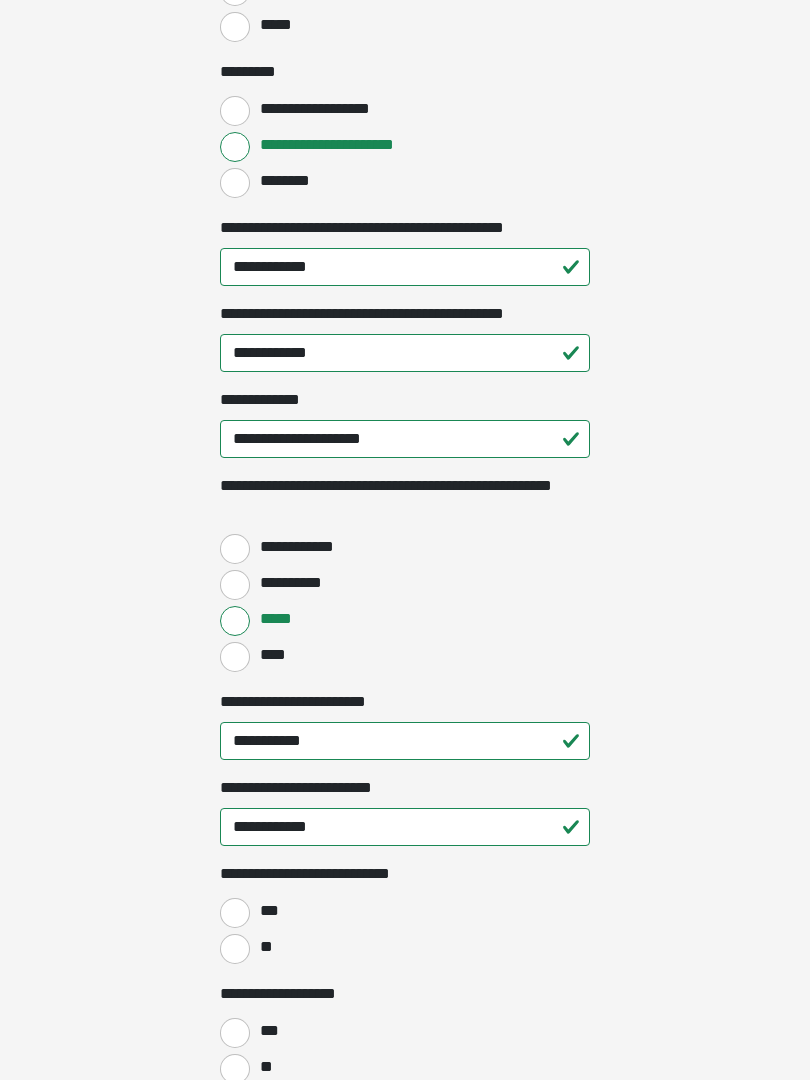 click on "****" at bounding box center [235, 657] 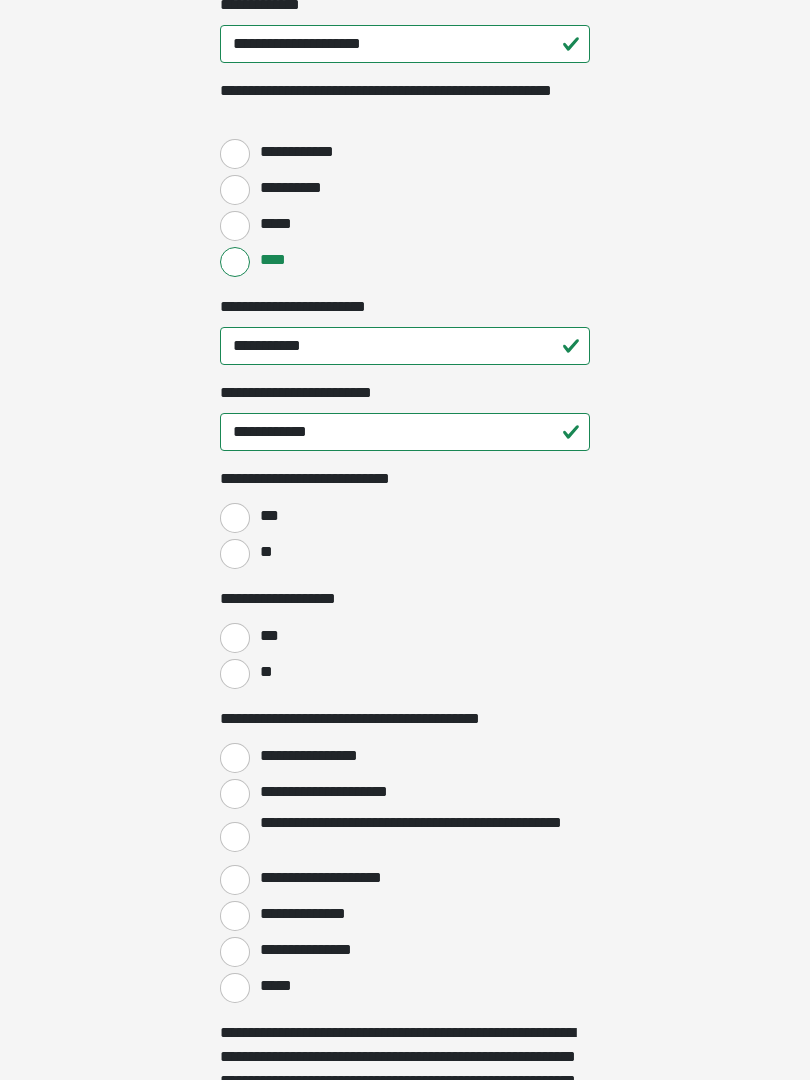 click on "**" at bounding box center [235, 555] 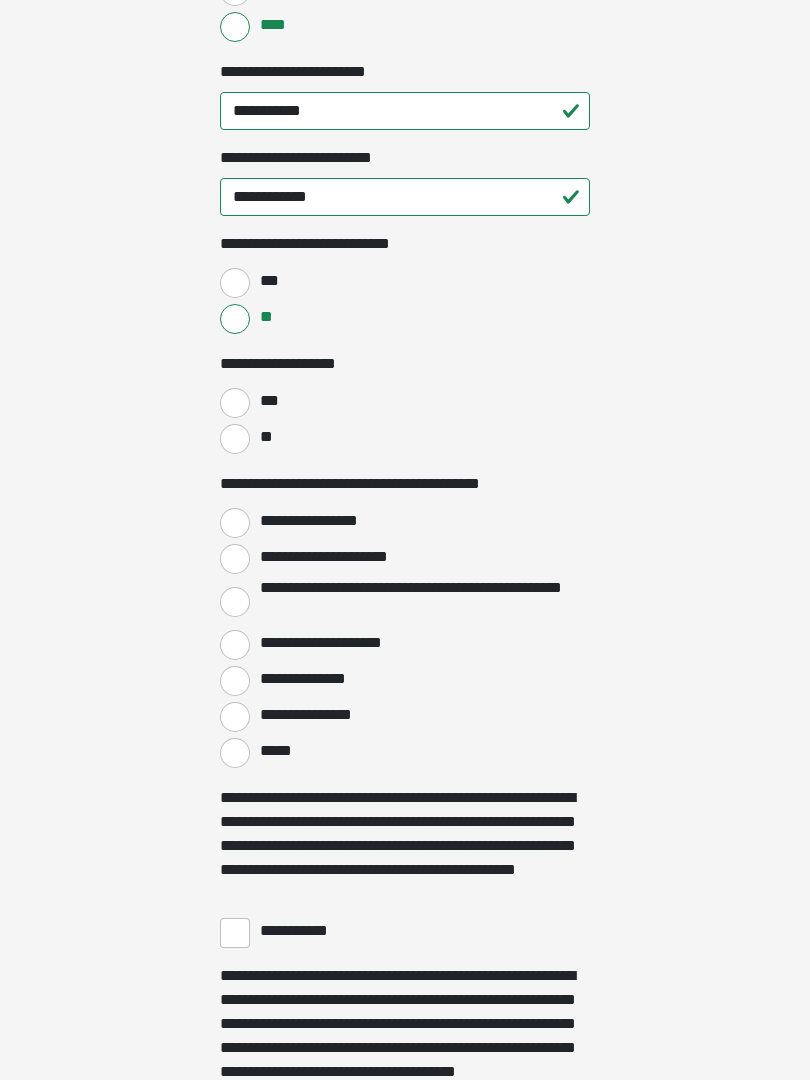 scroll, scrollTop: 2947, scrollLeft: 0, axis: vertical 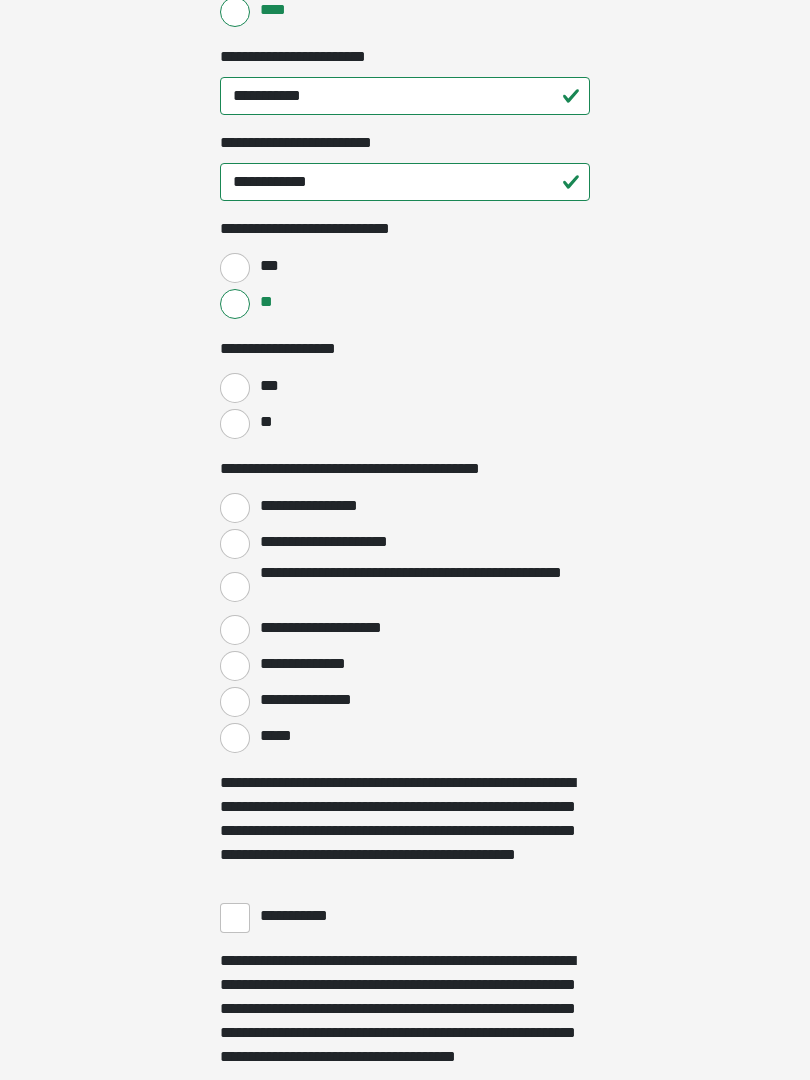 click on "**" at bounding box center (235, 424) 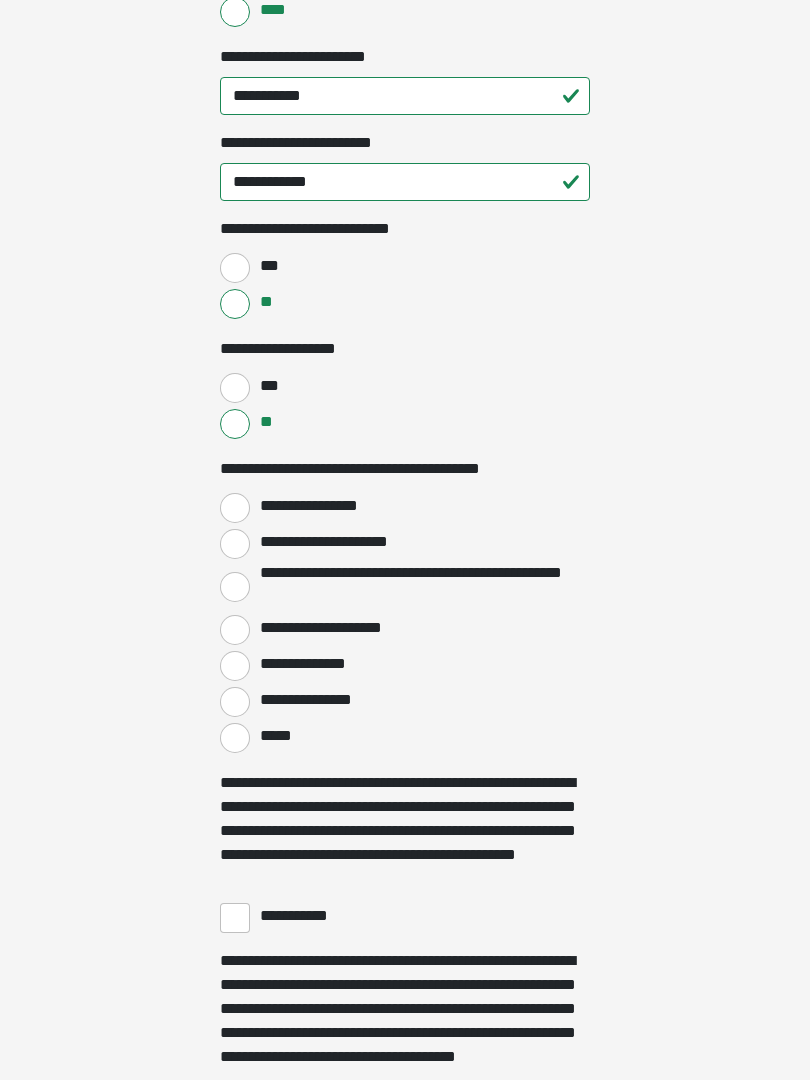 click on "**********" at bounding box center (310, 506) 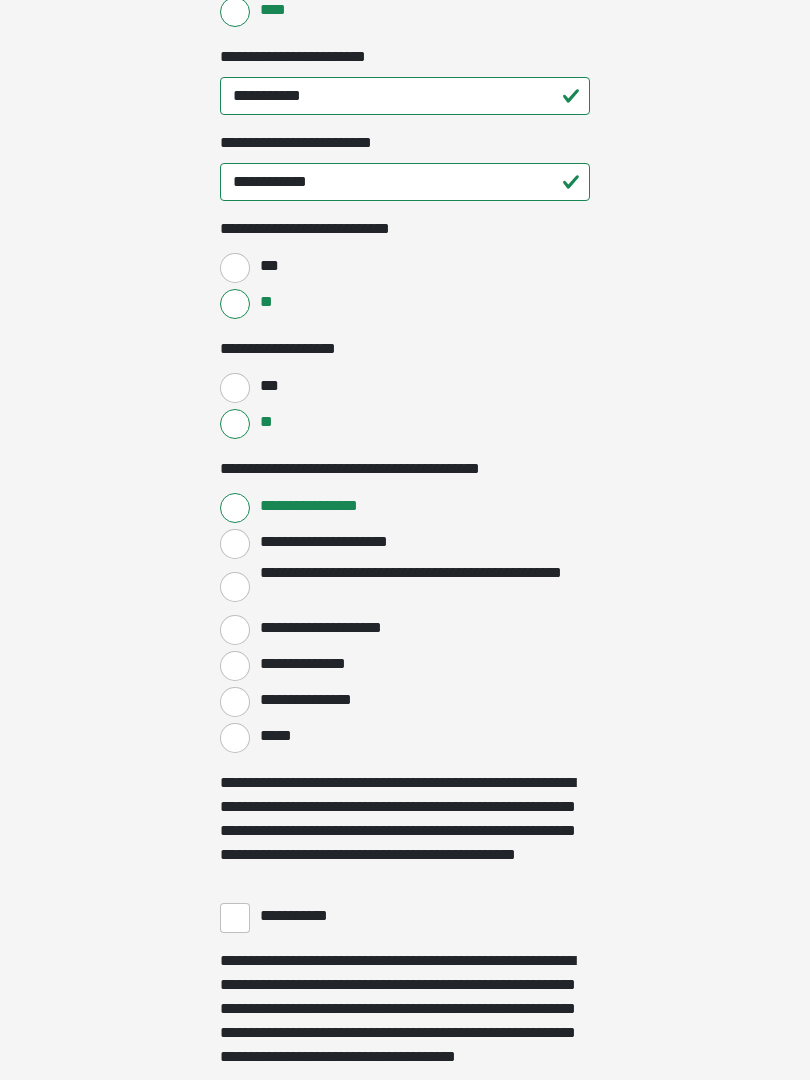 click on "**********" at bounding box center (339, 542) 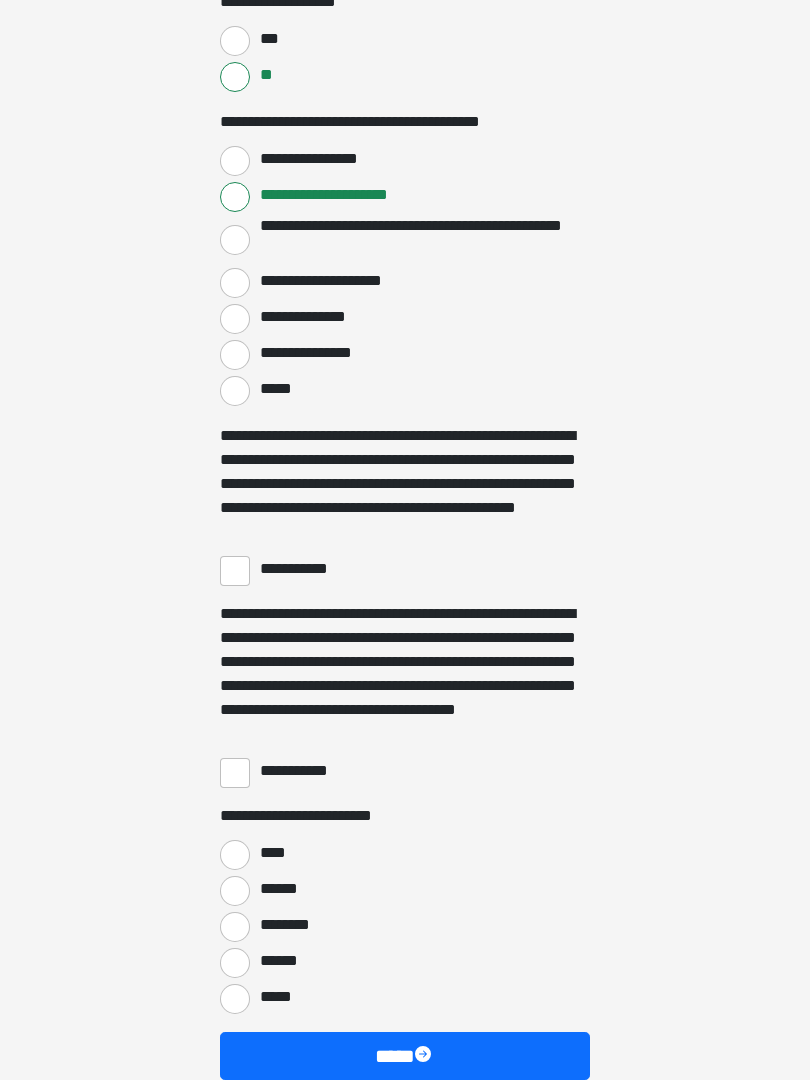 scroll, scrollTop: 3294, scrollLeft: 0, axis: vertical 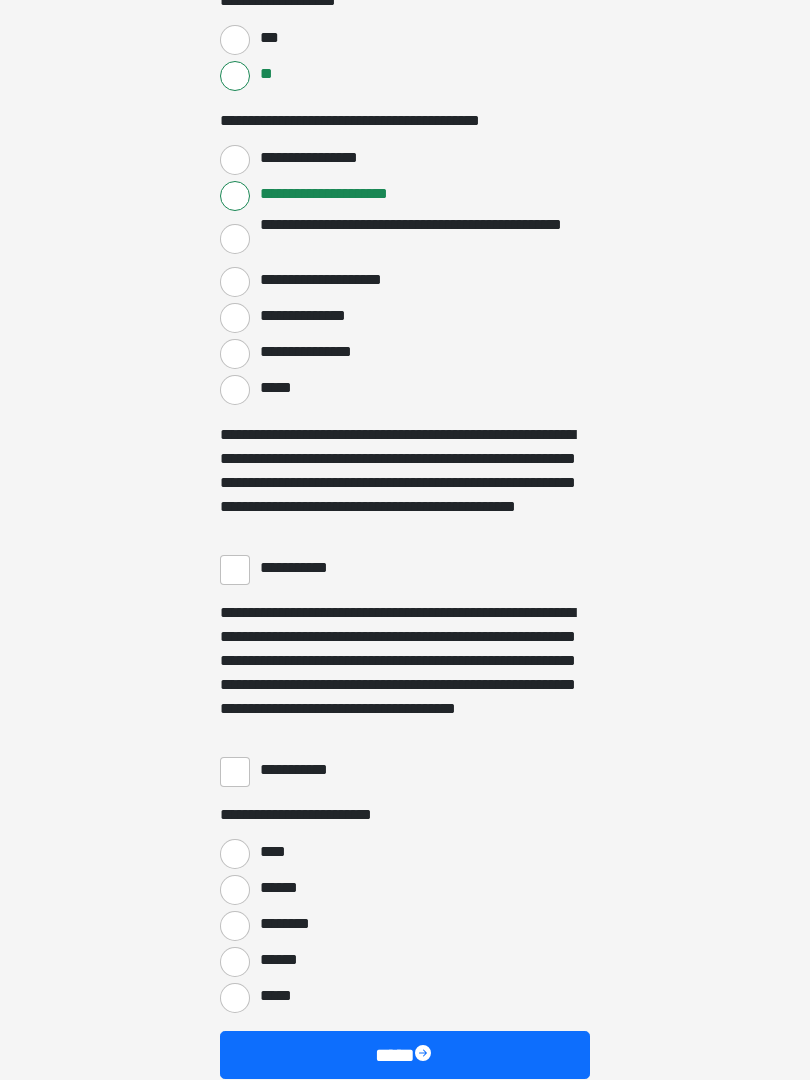 click on "**********" at bounding box center (303, 568) 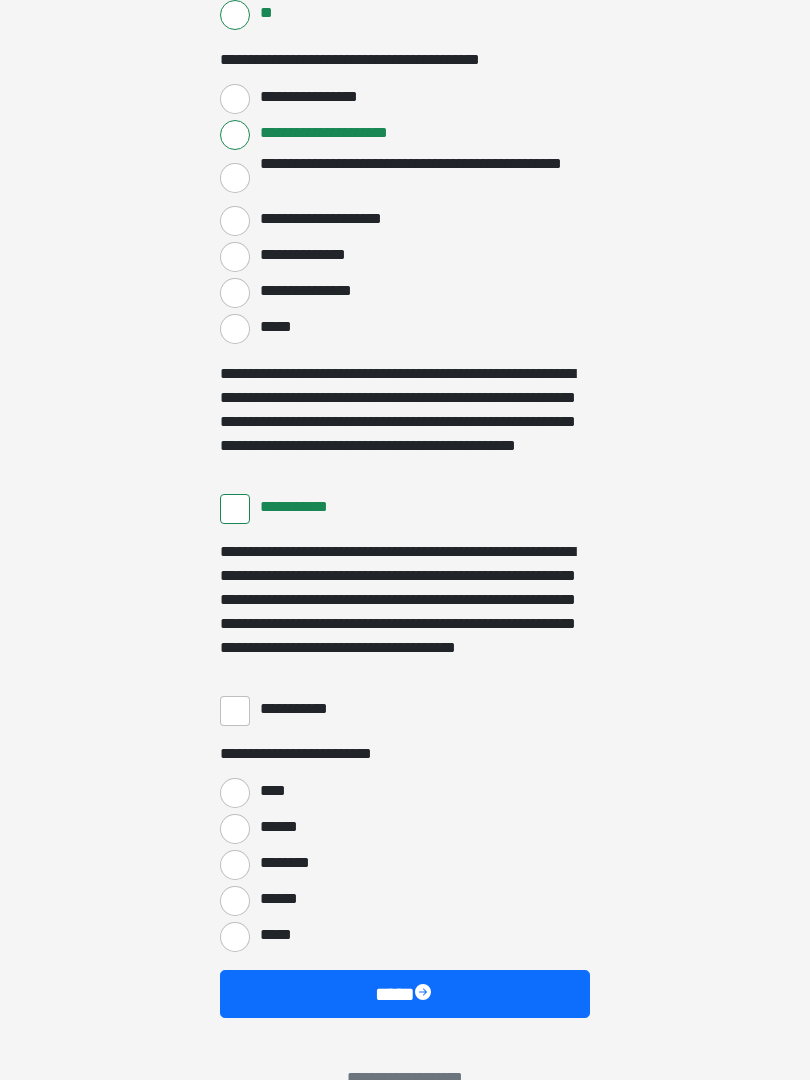 scroll, scrollTop: 3397, scrollLeft: 0, axis: vertical 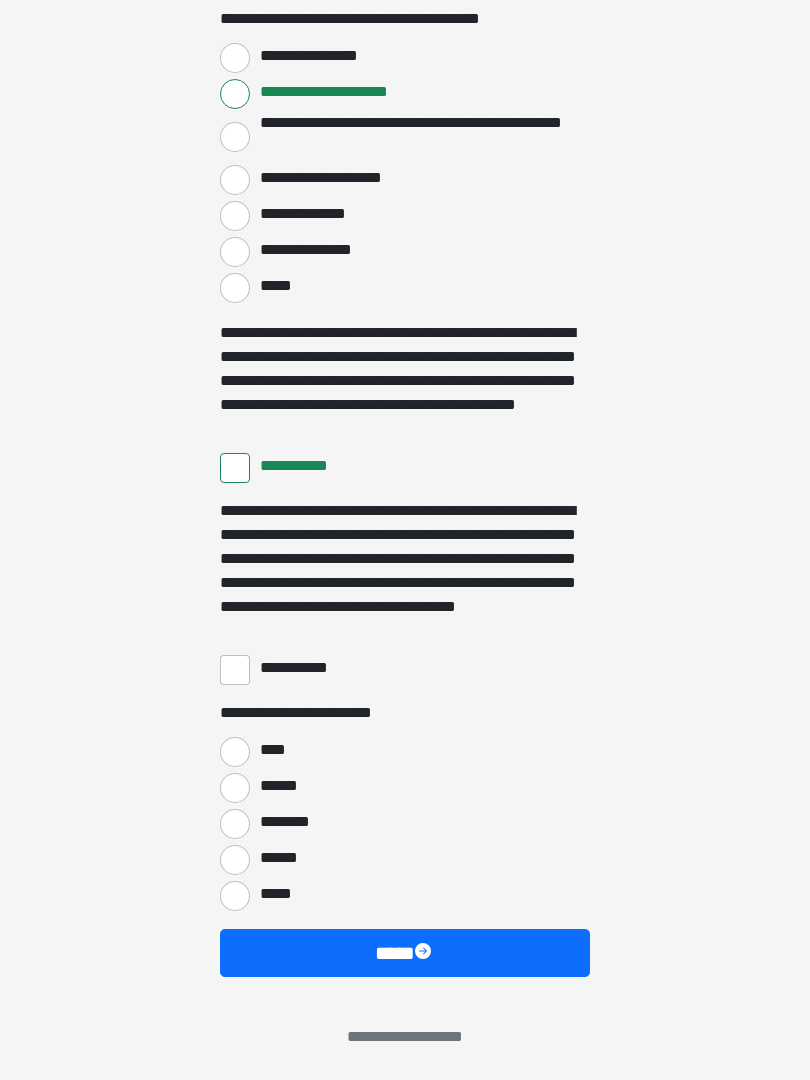 click on "**********" at bounding box center (303, 668) 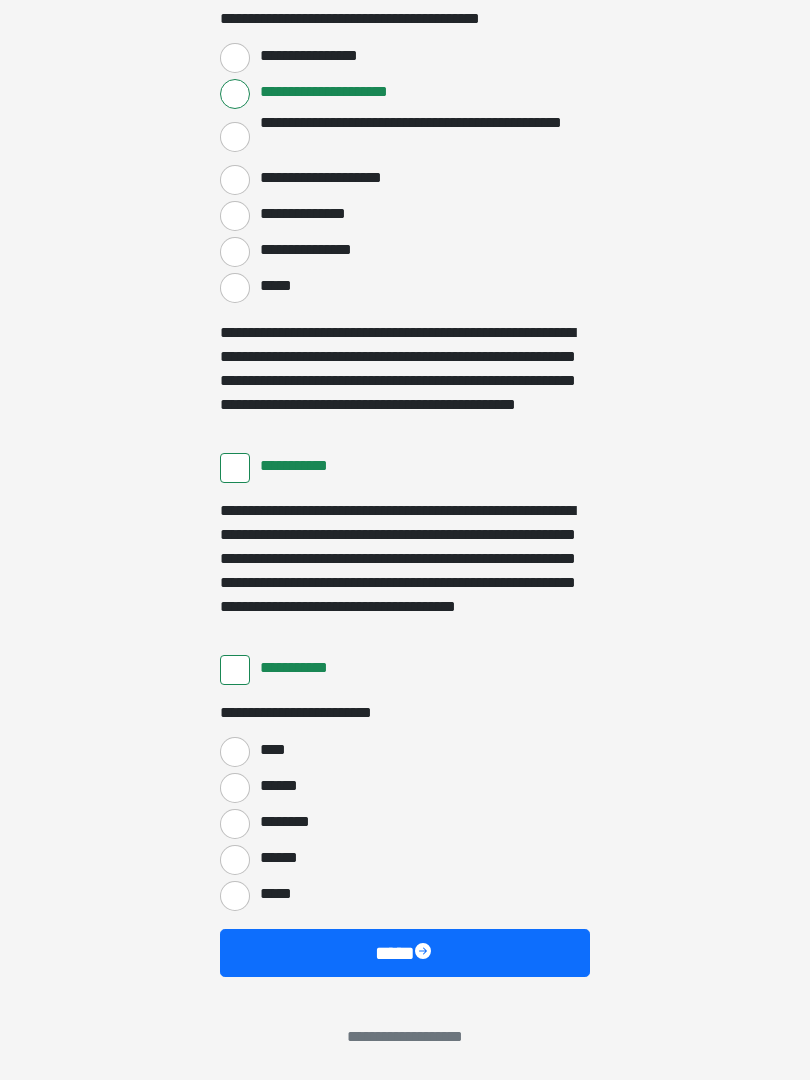 click on "****" at bounding box center (235, 752) 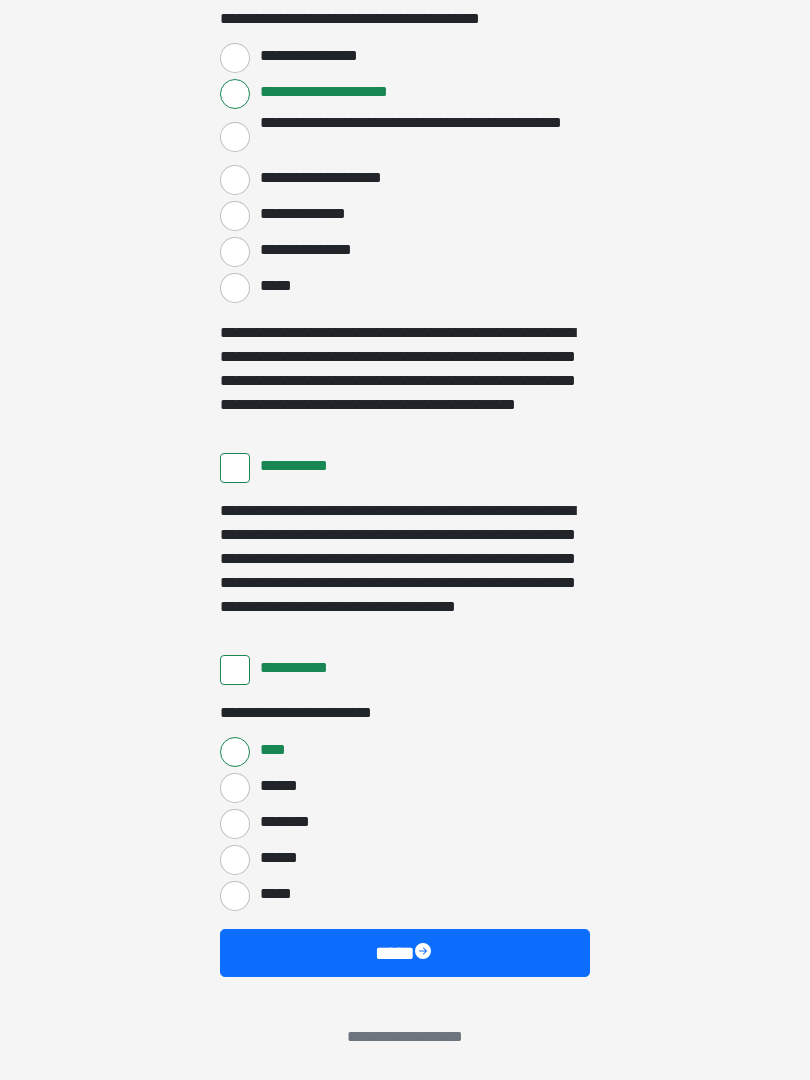 click on "****" at bounding box center [405, 953] 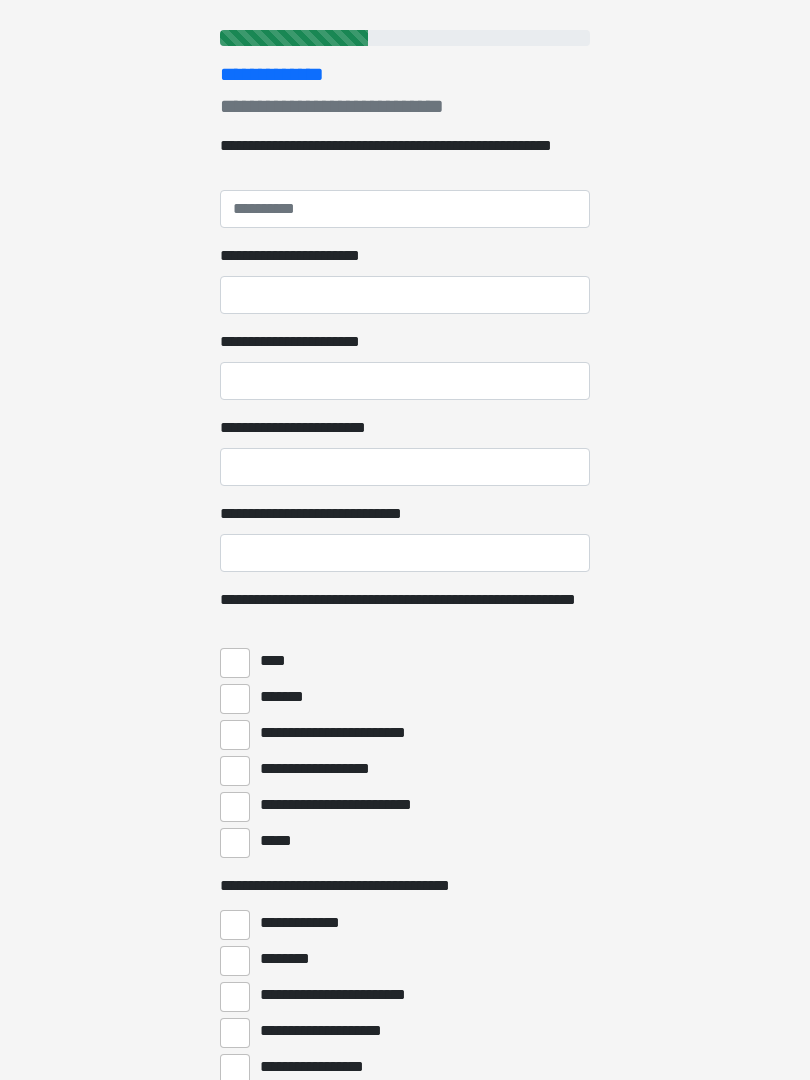 scroll, scrollTop: 0, scrollLeft: 0, axis: both 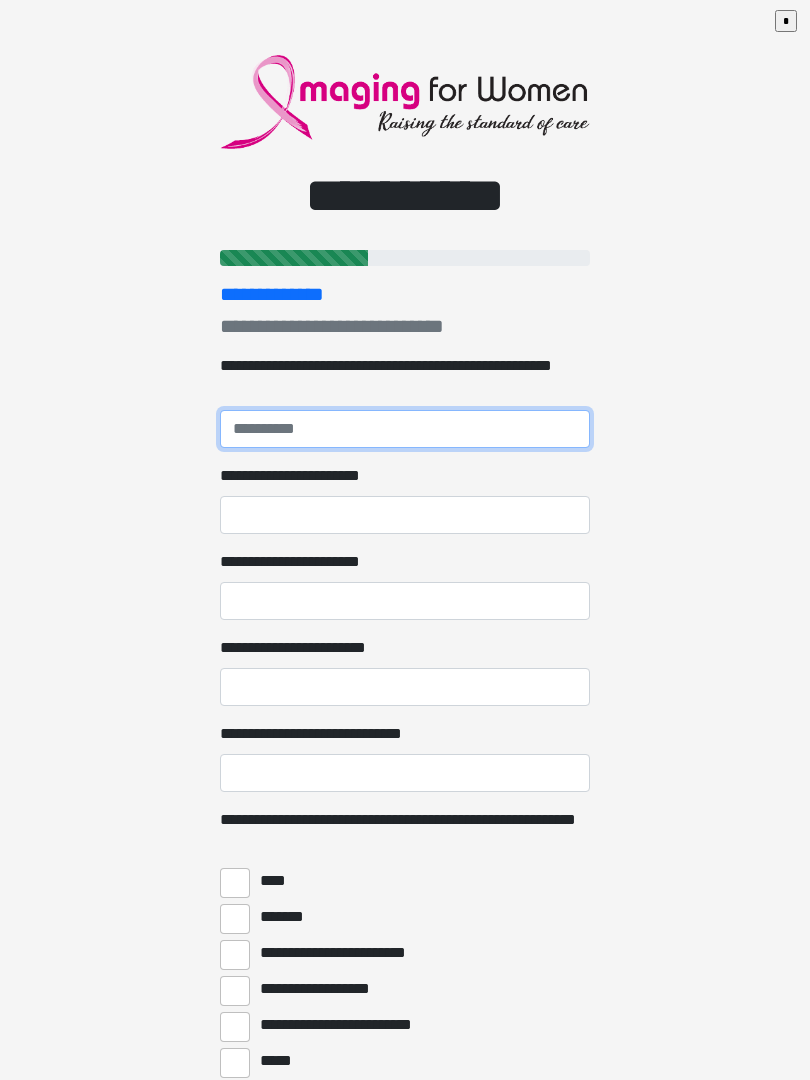 click on "**********" at bounding box center (405, 429) 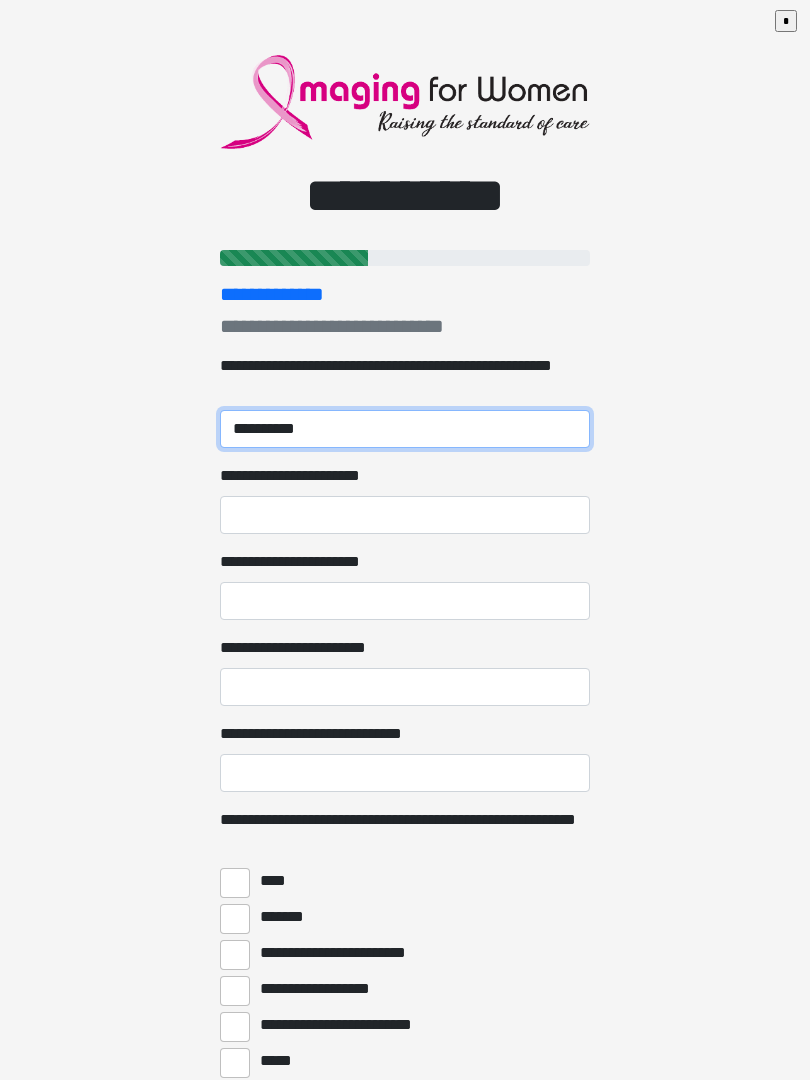 type on "**********" 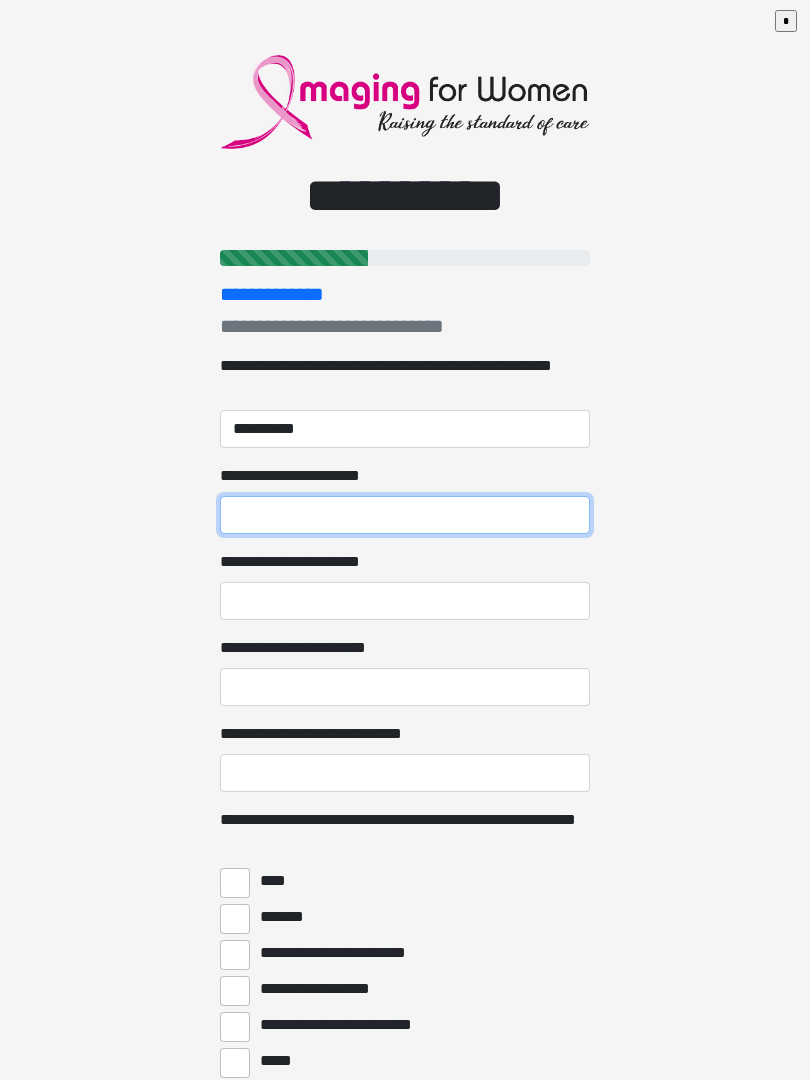 click on "**********" at bounding box center [405, 515] 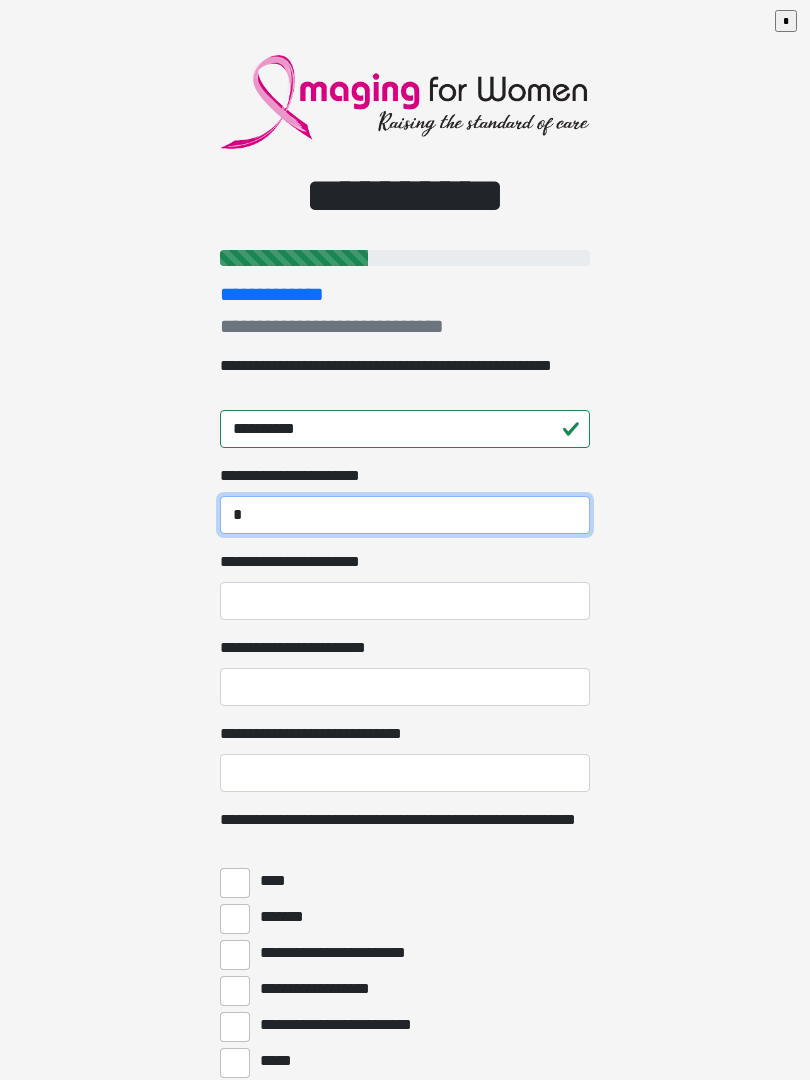 type on "*" 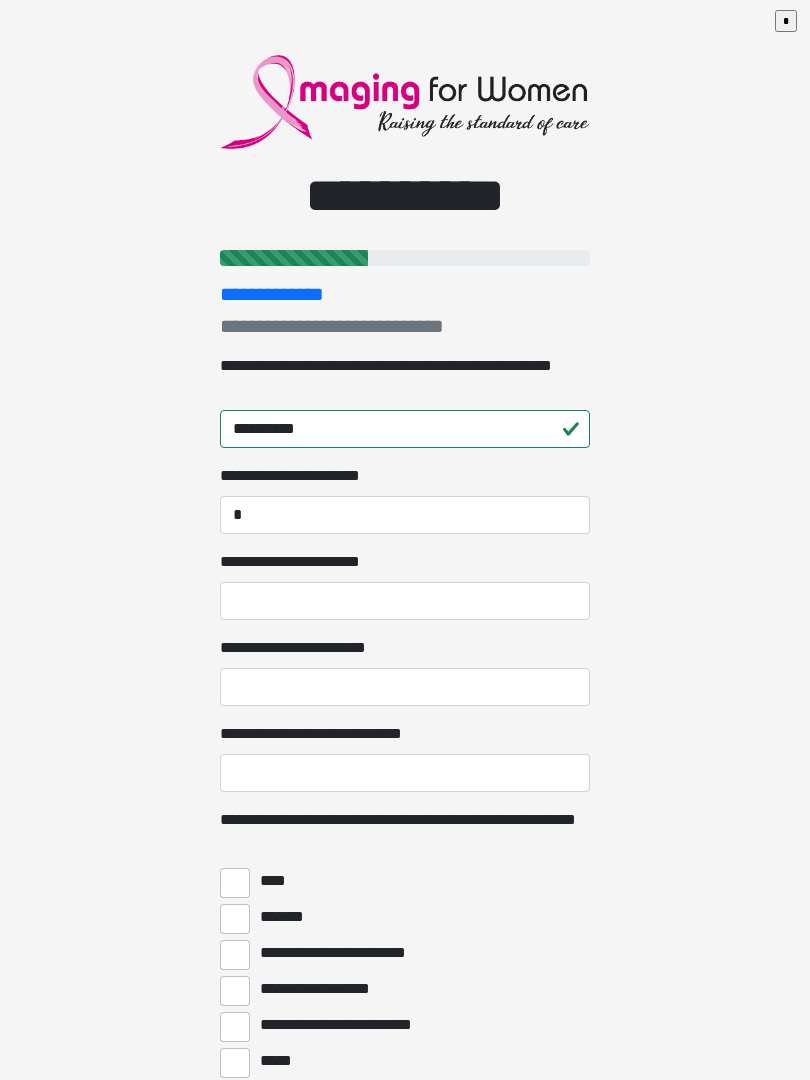 click on "**********" at bounding box center [405, 585] 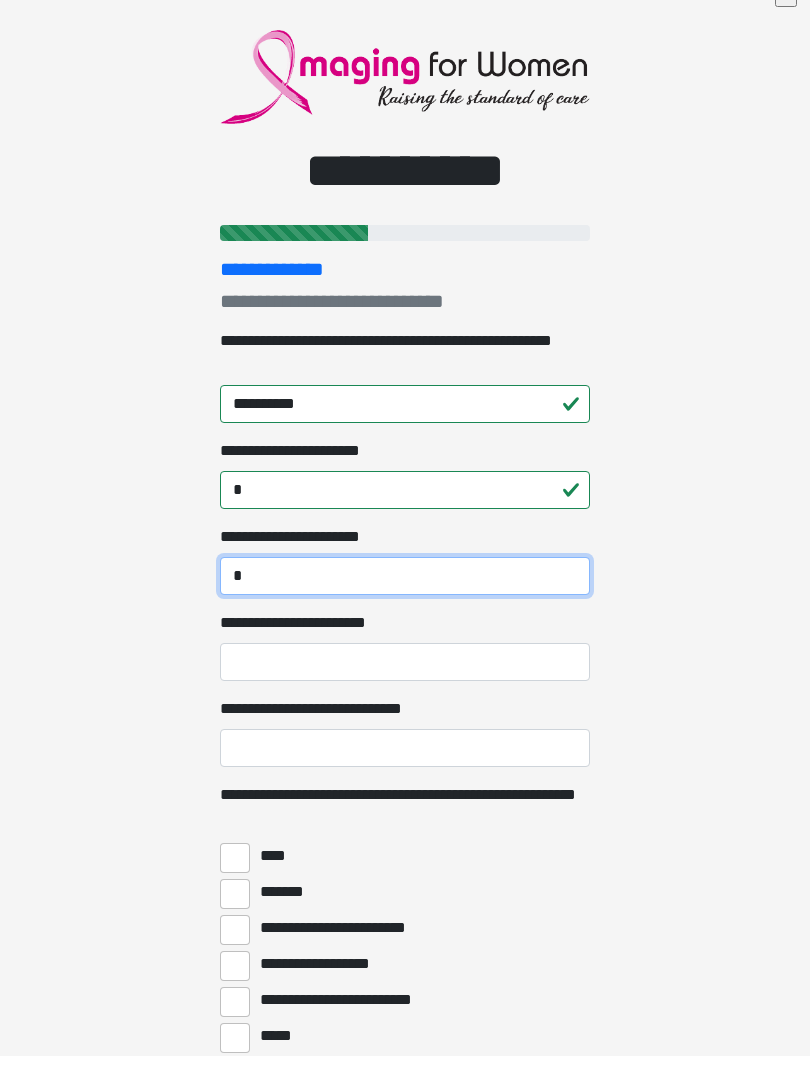 type on "*" 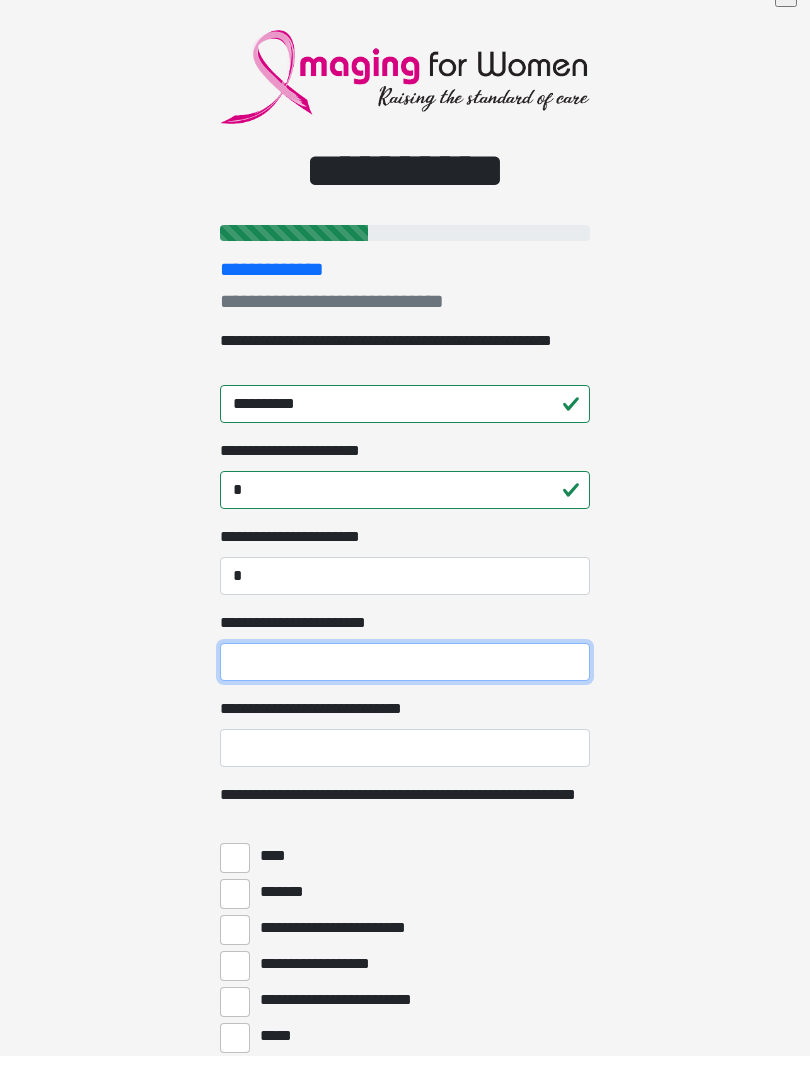 click on "**********" at bounding box center [405, 687] 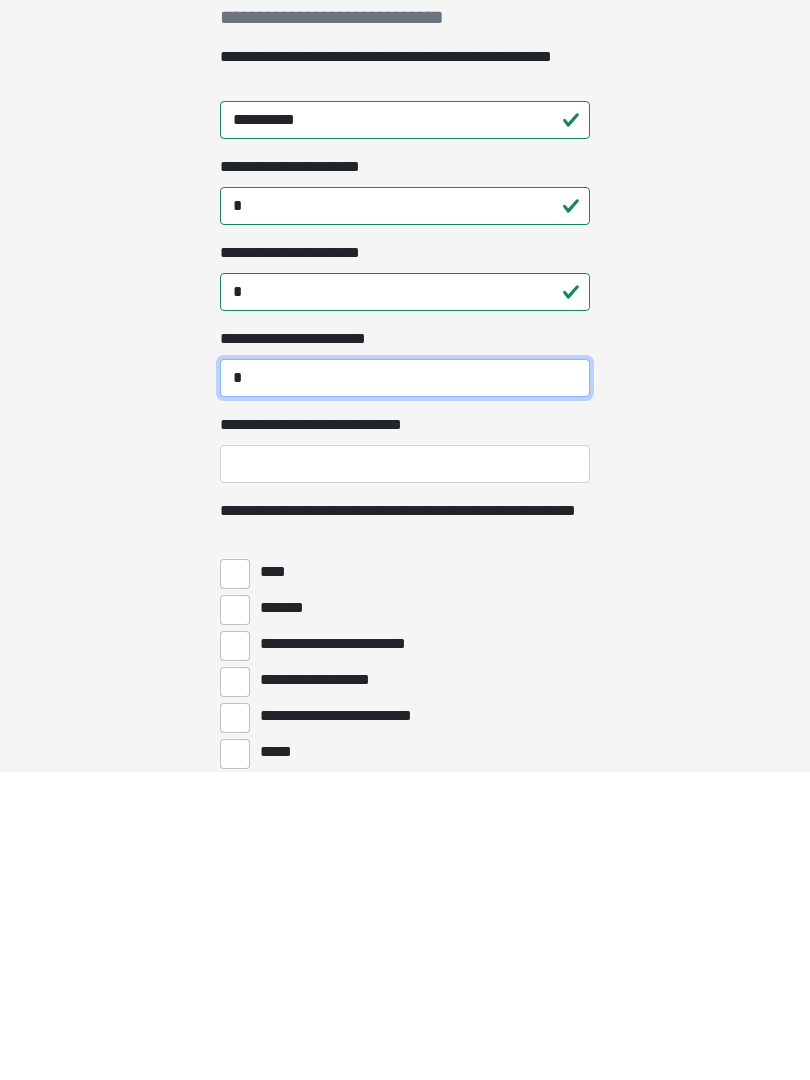 type on "*" 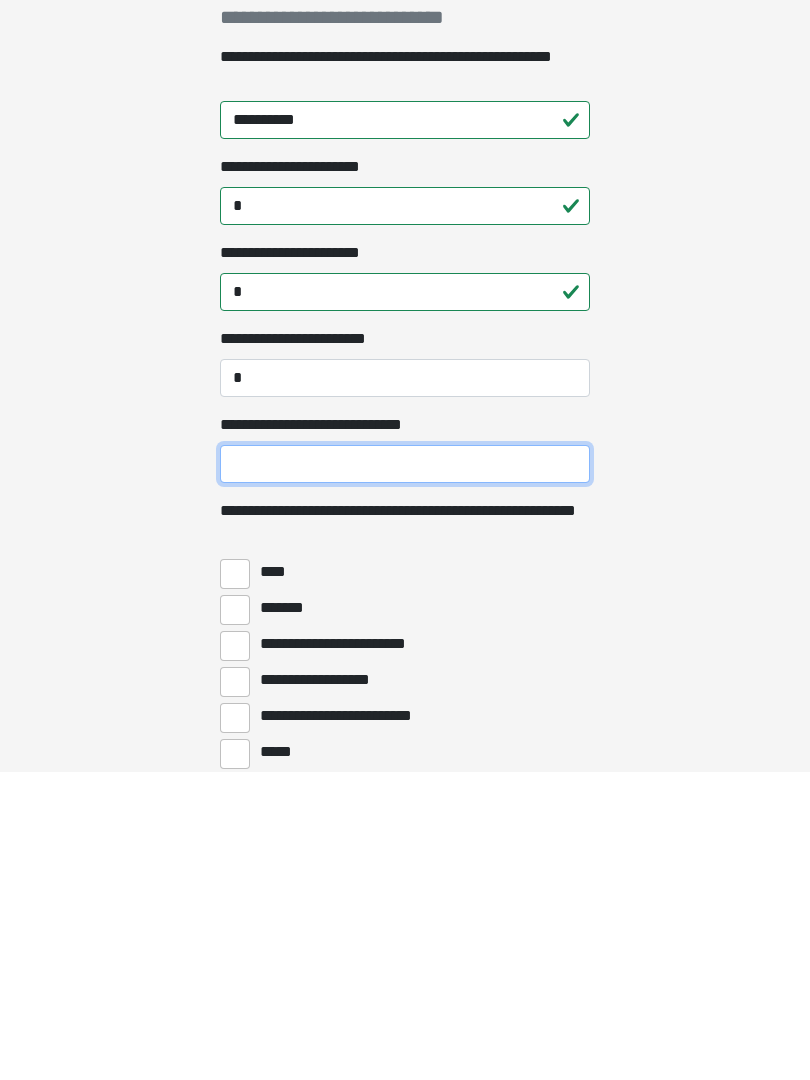 click on "**********" at bounding box center [405, 773] 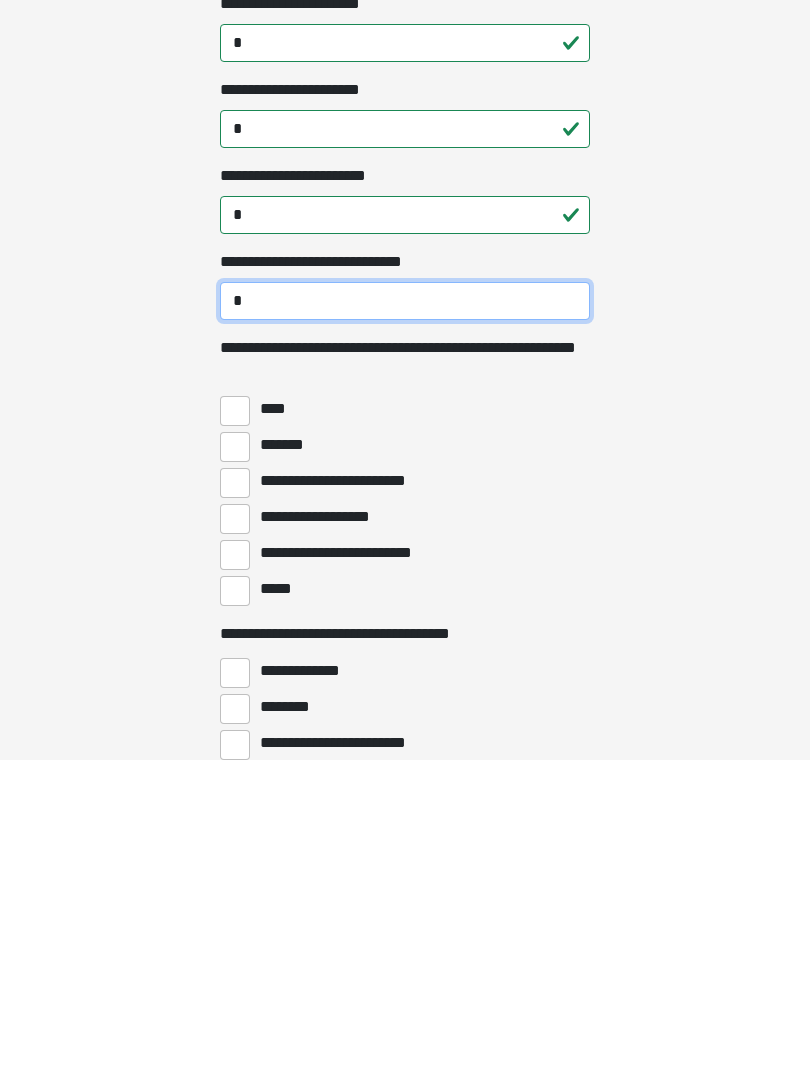 scroll, scrollTop: 166, scrollLeft: 0, axis: vertical 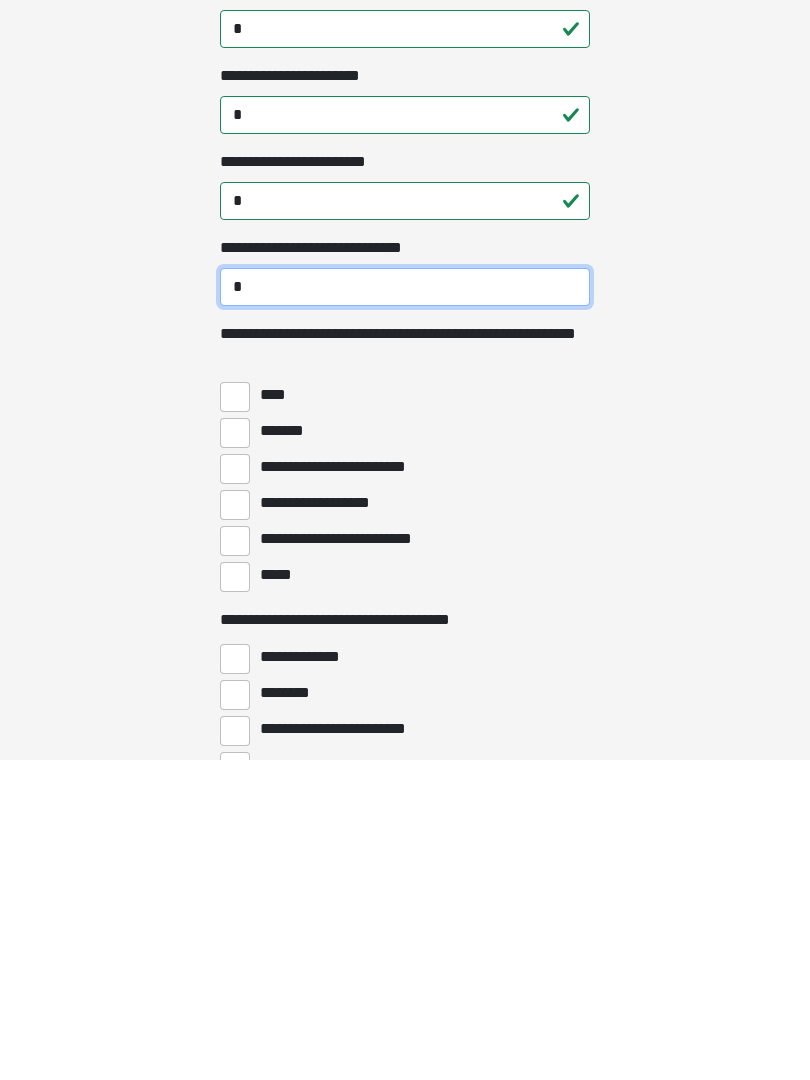 type on "*" 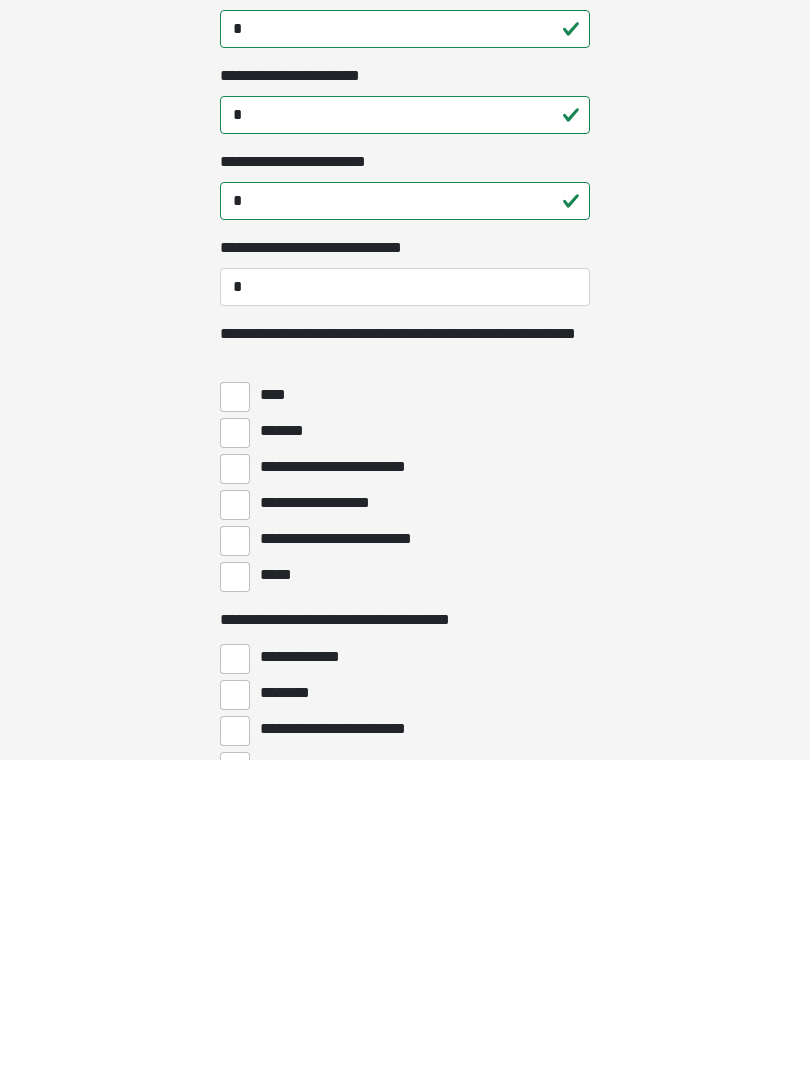 click on "****" at bounding box center [270, 715] 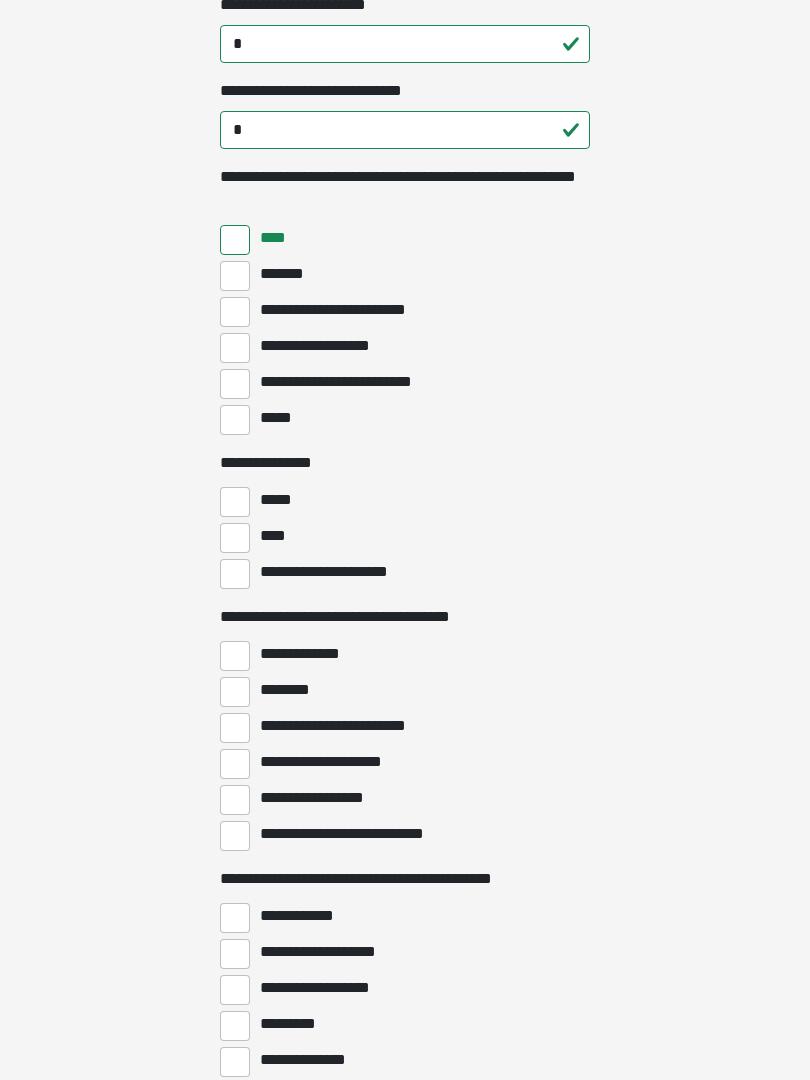 scroll, scrollTop: 700, scrollLeft: 0, axis: vertical 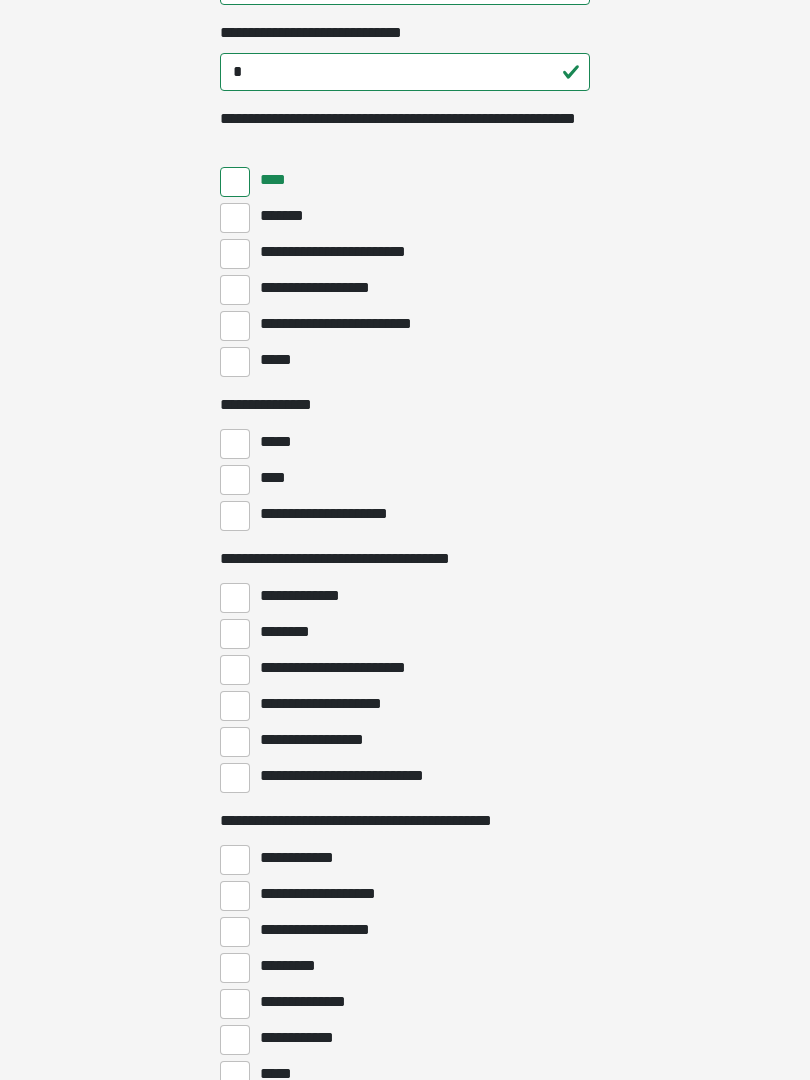 click on "****" at bounding box center (235, 480) 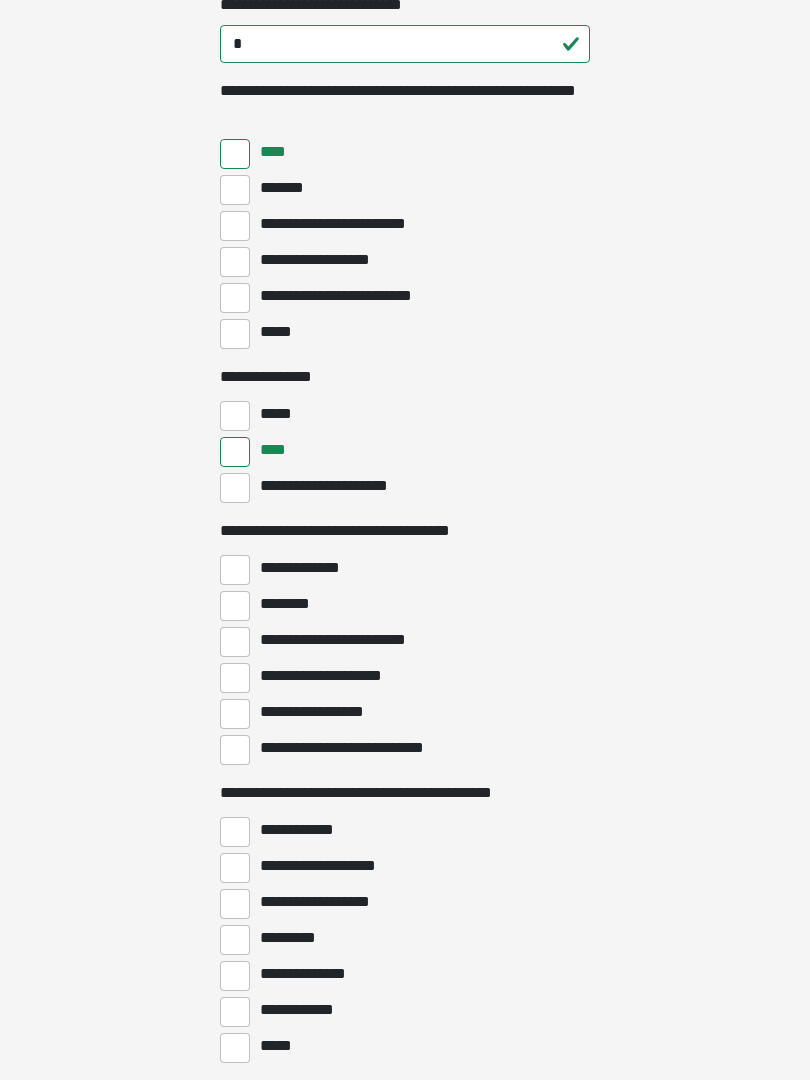 scroll, scrollTop: 733, scrollLeft: 0, axis: vertical 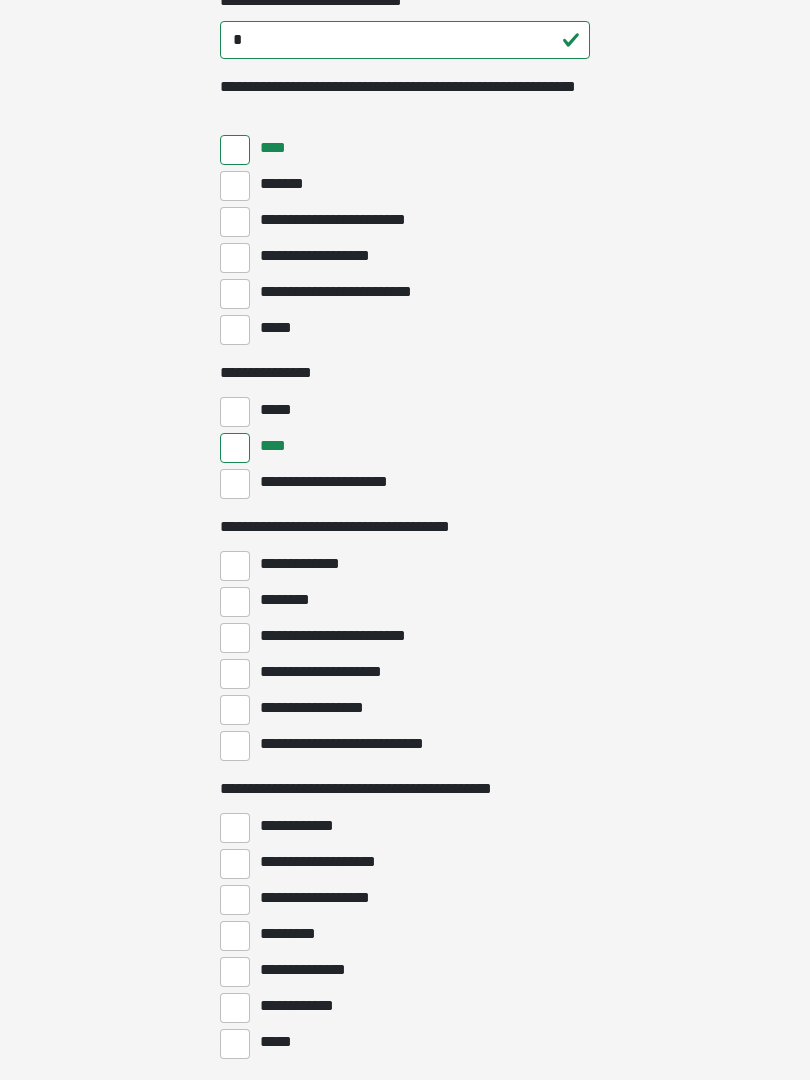 click on "**********" at bounding box center [330, 482] 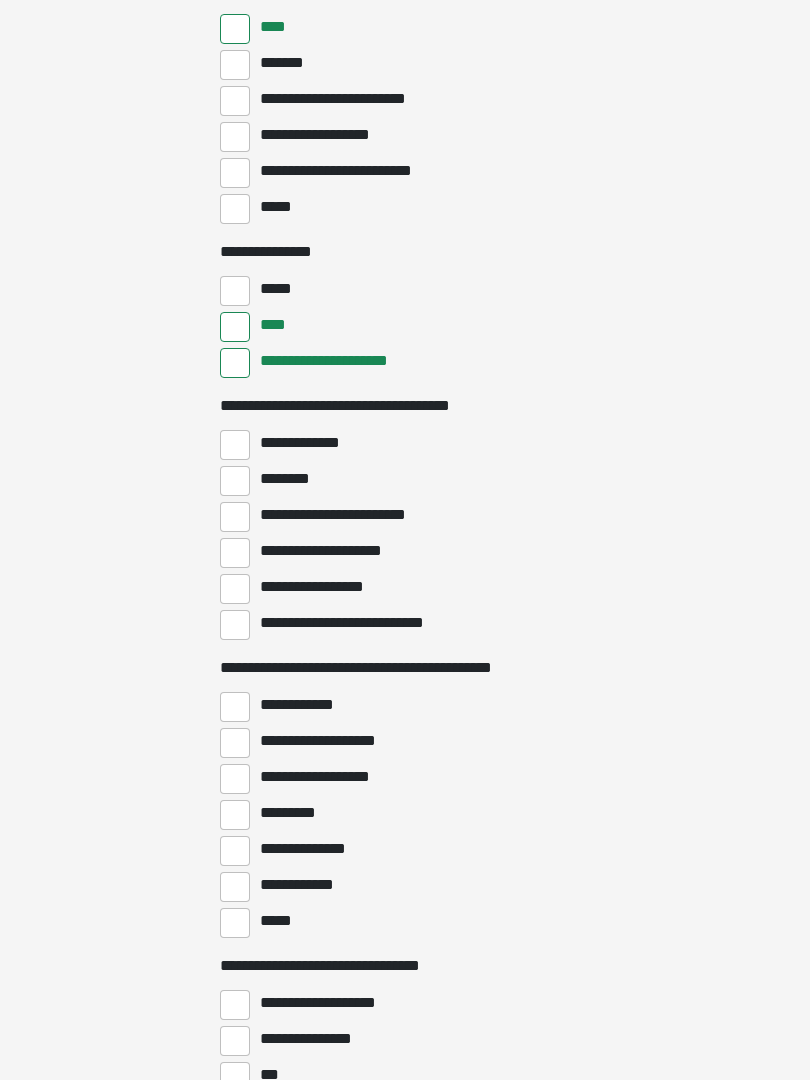 scroll, scrollTop: 854, scrollLeft: 0, axis: vertical 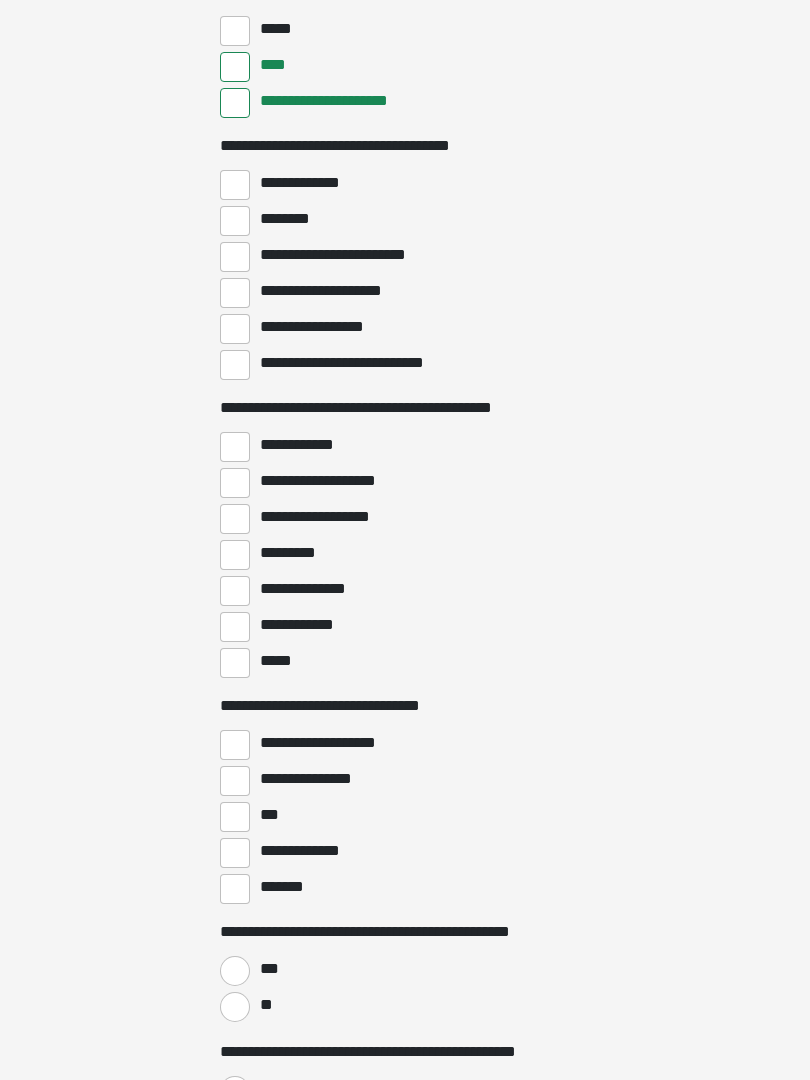 click on "**********" at bounding box center [310, 445] 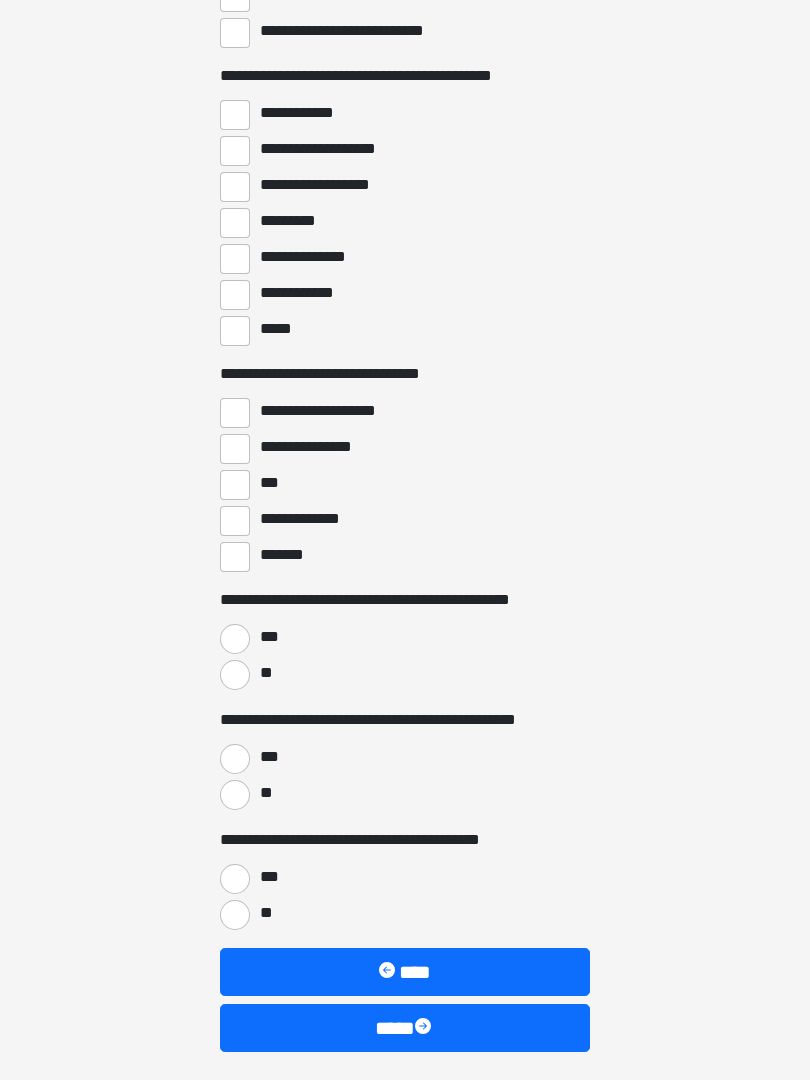 scroll, scrollTop: 1446, scrollLeft: 0, axis: vertical 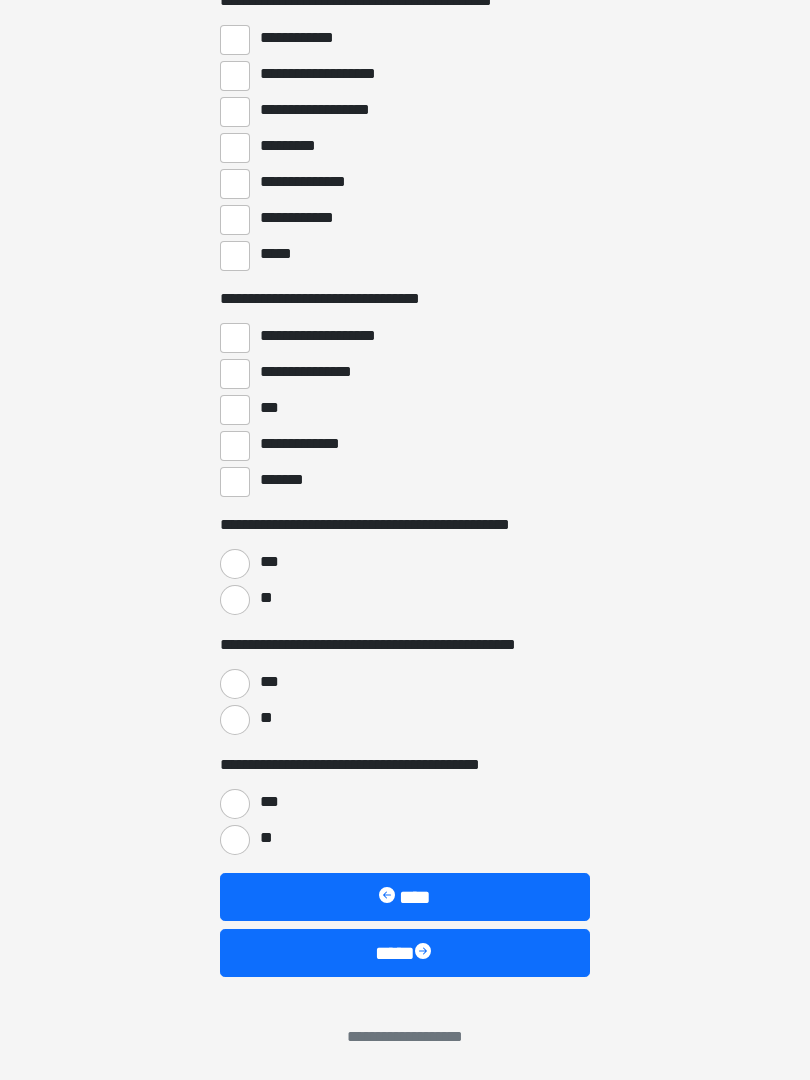 click on "**" at bounding box center (265, 598) 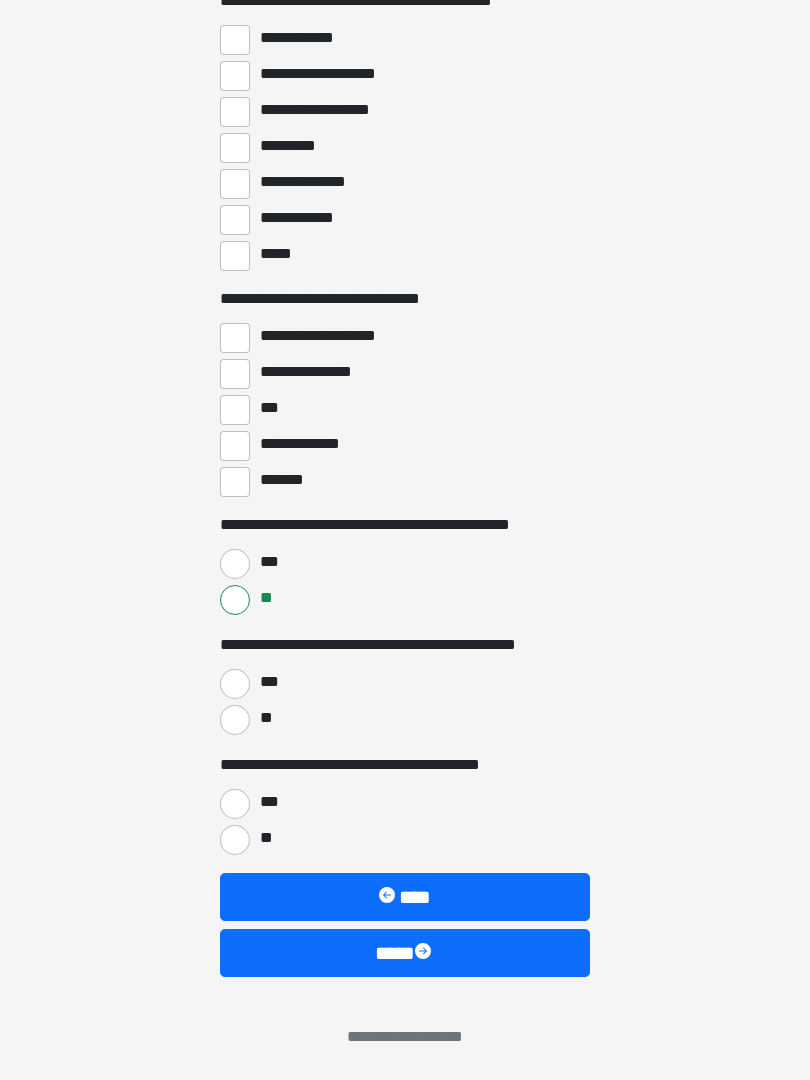 click on "**" at bounding box center [265, 718] 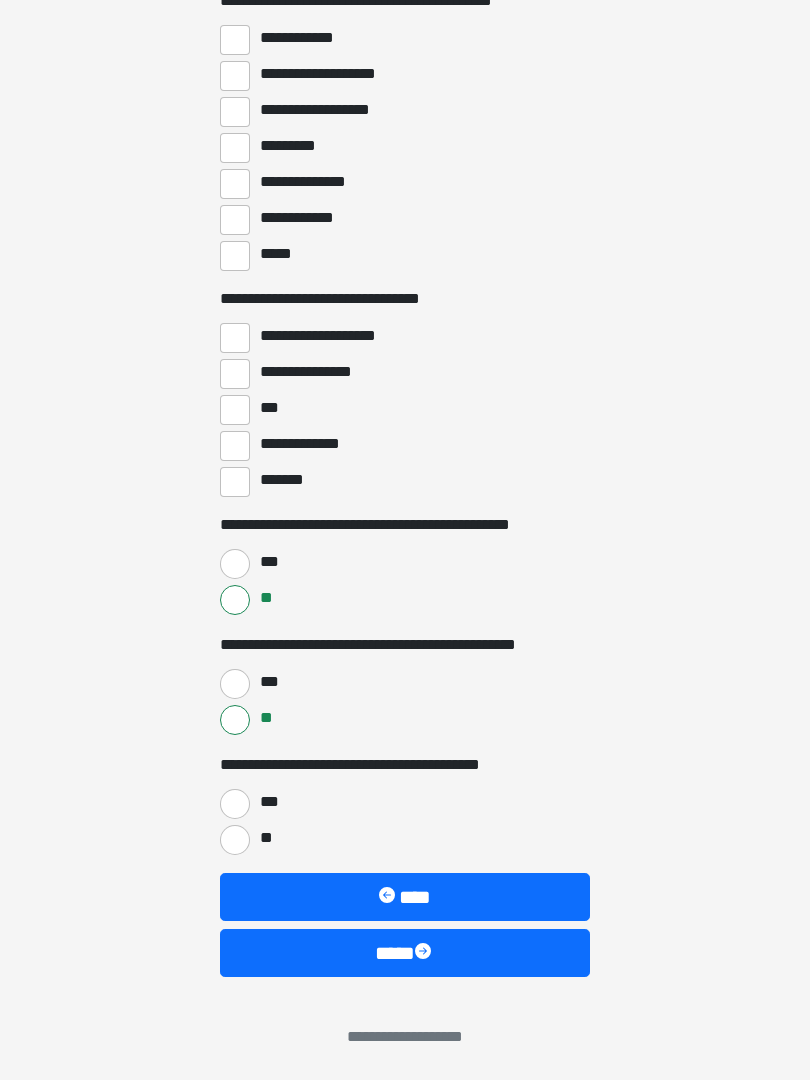 click on "**" at bounding box center [265, 838] 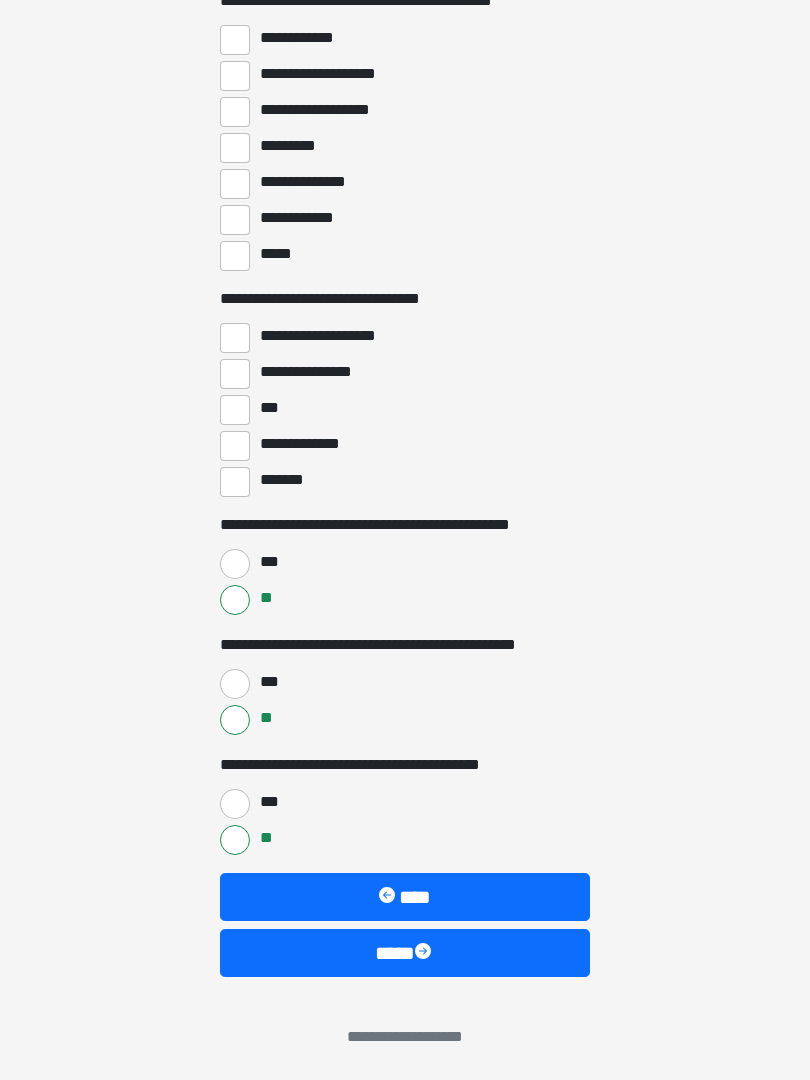 click on "****" at bounding box center [405, 953] 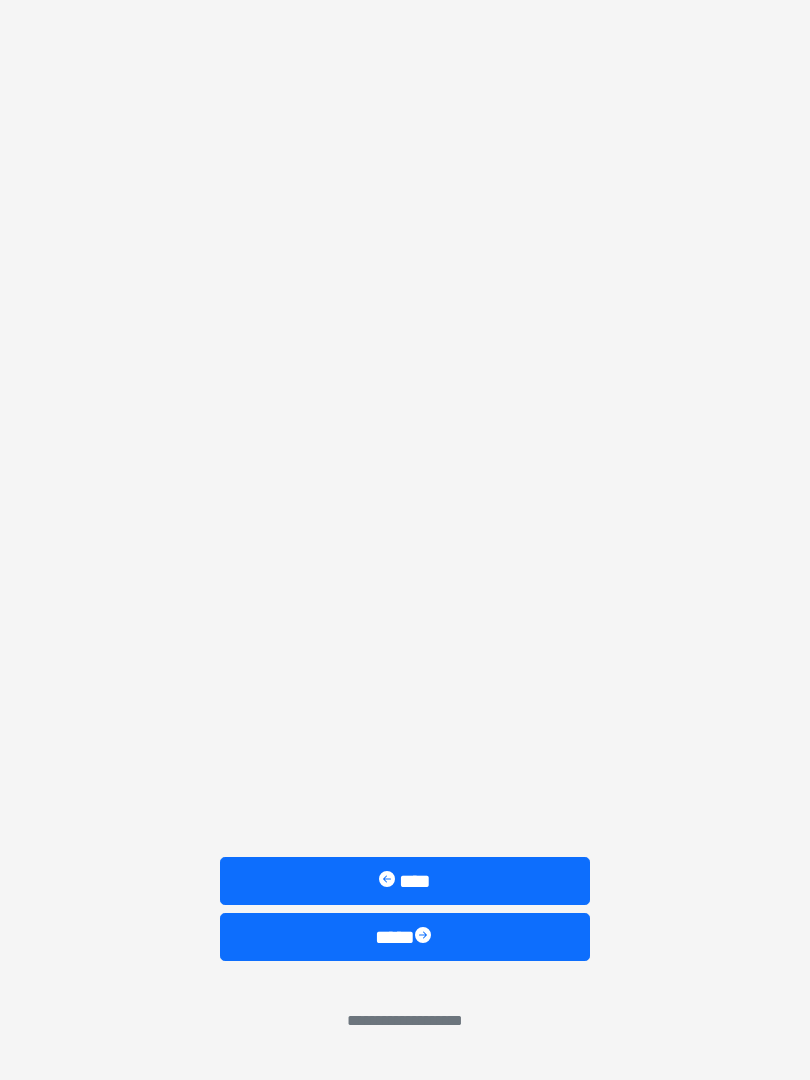 scroll, scrollTop: 0, scrollLeft: 0, axis: both 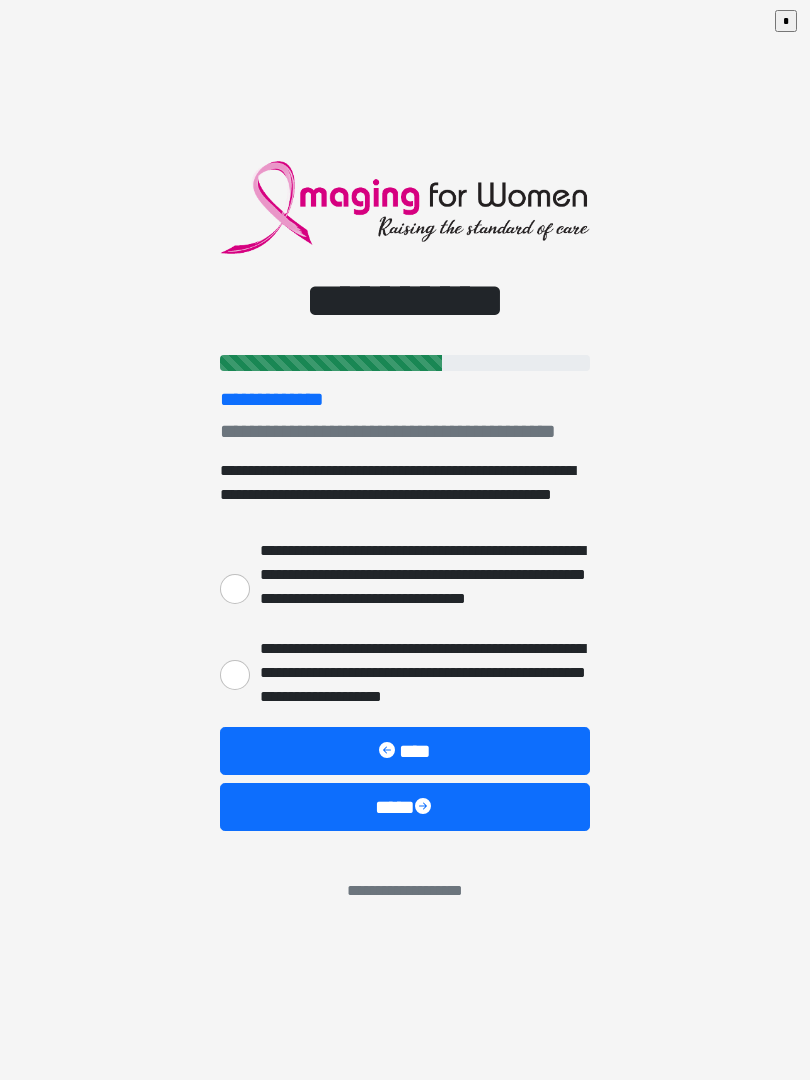 click on "**********" at bounding box center [420, 587] 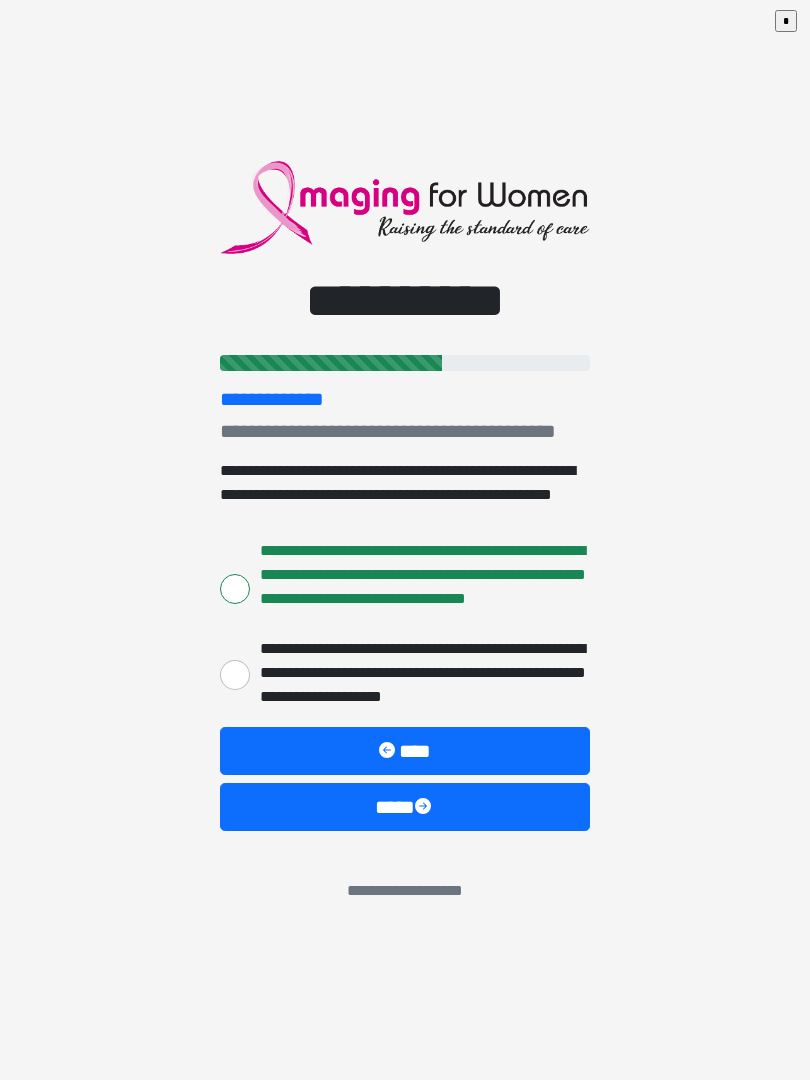 click on "****" at bounding box center (405, 807) 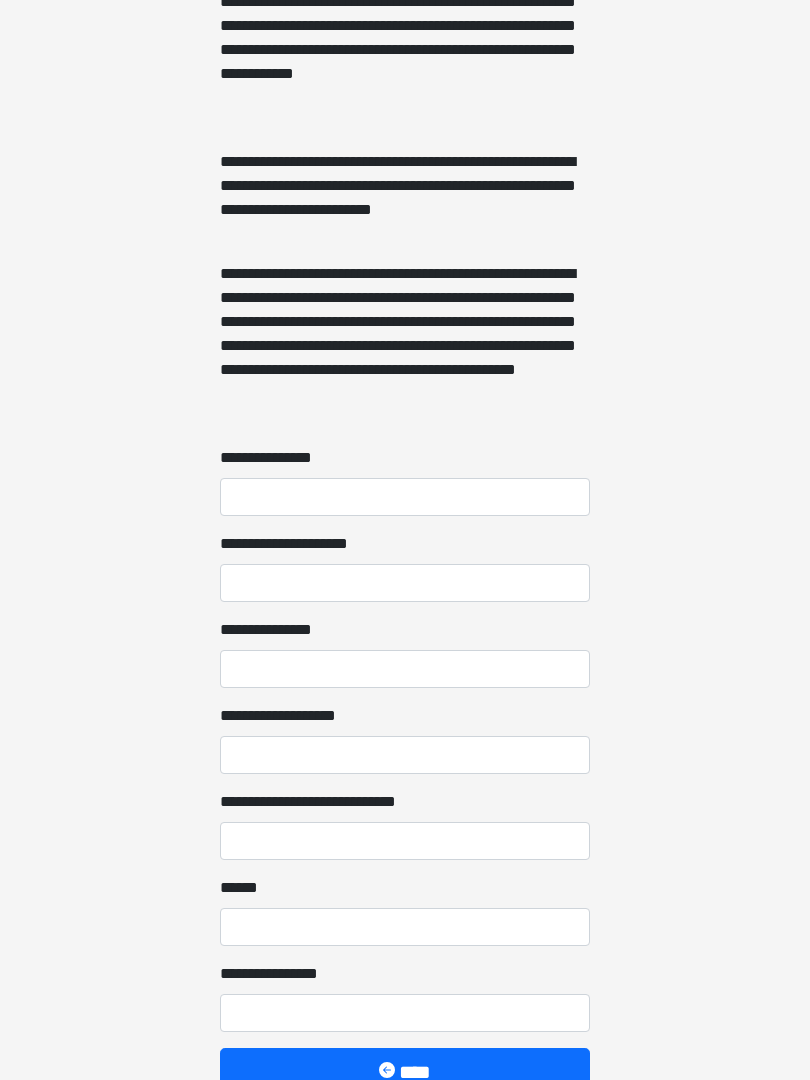 scroll, scrollTop: 1292, scrollLeft: 0, axis: vertical 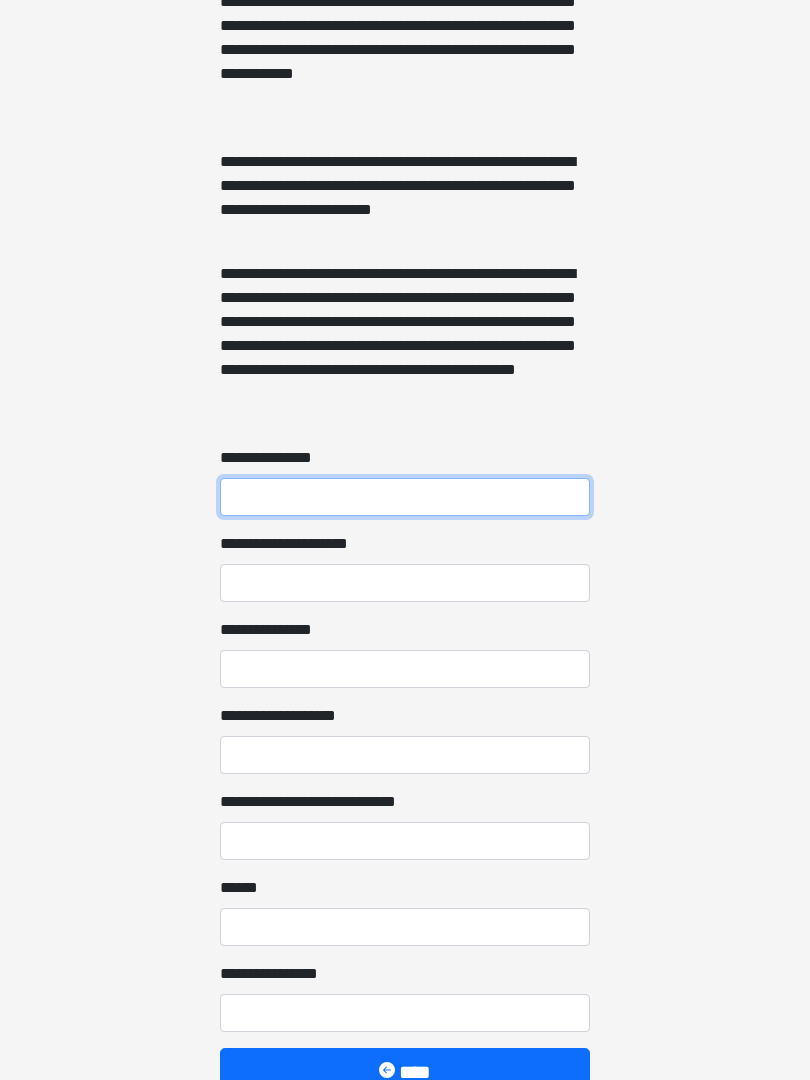 click on "**********" at bounding box center [405, 497] 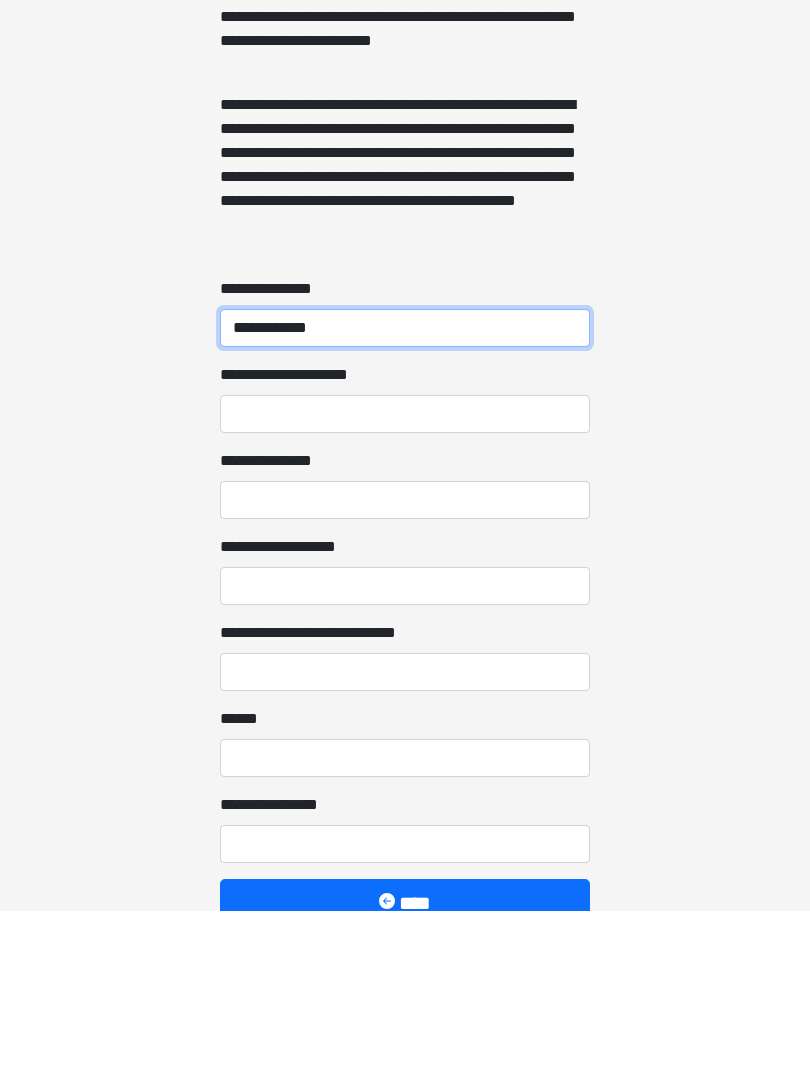 type on "**********" 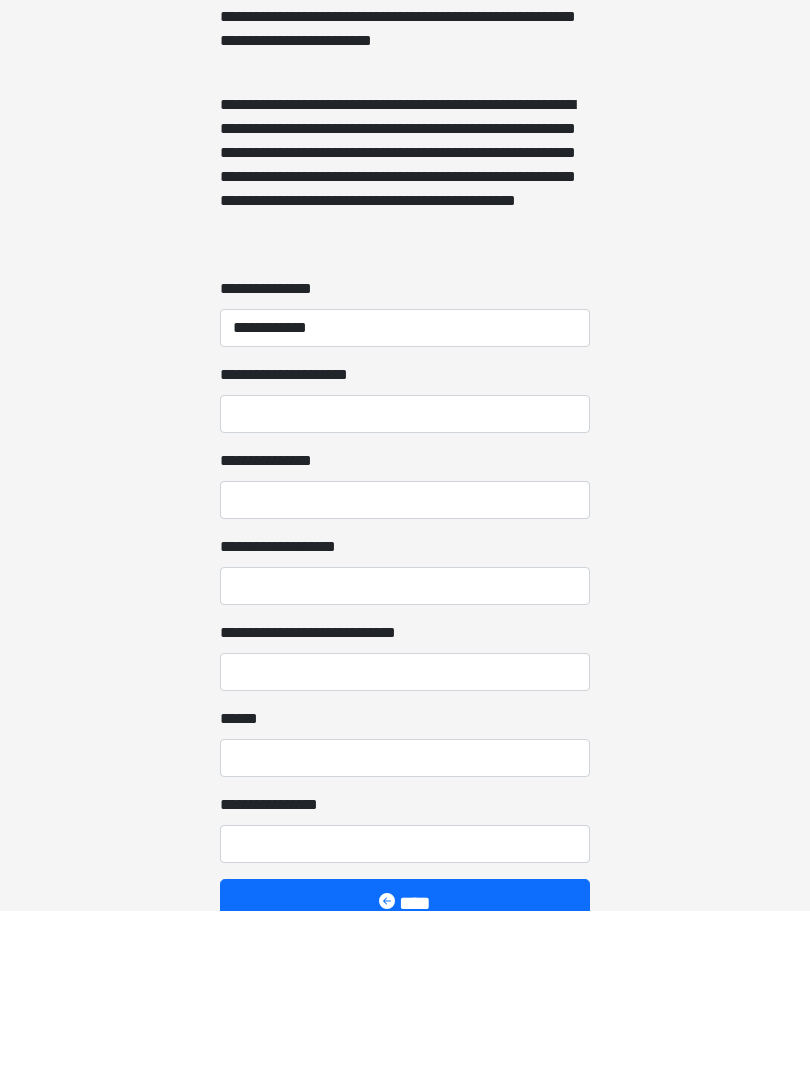 click on "**********" at bounding box center (405, 669) 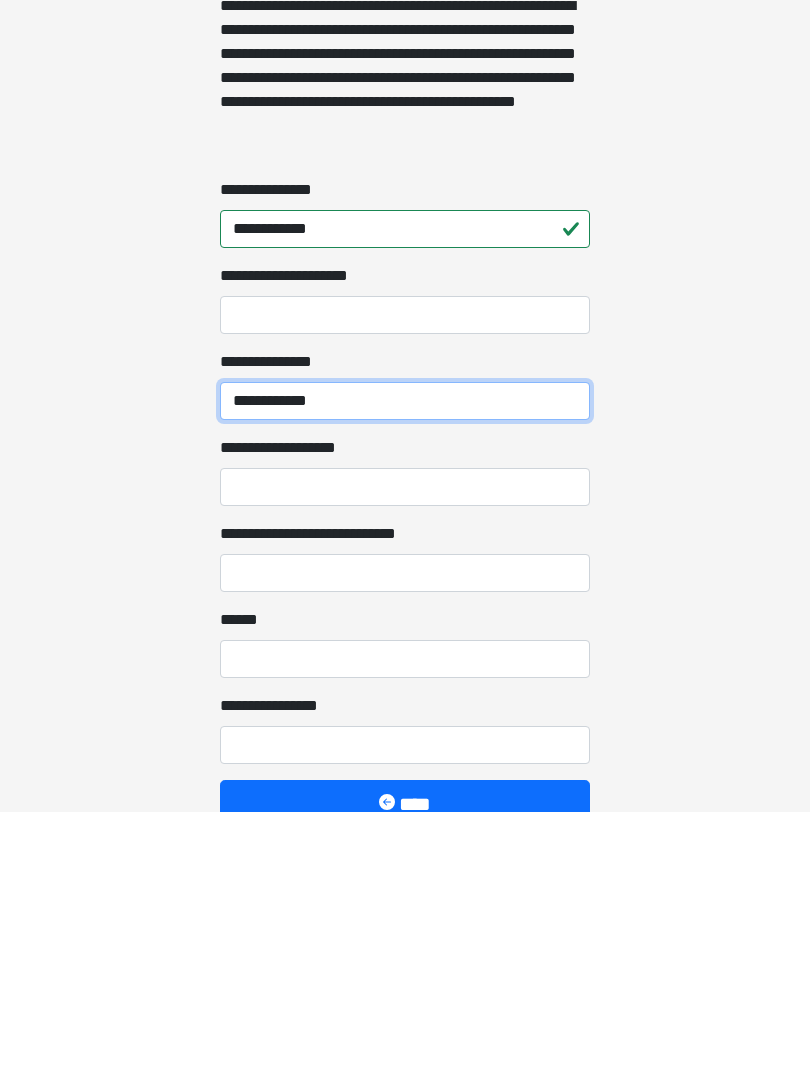 type on "**********" 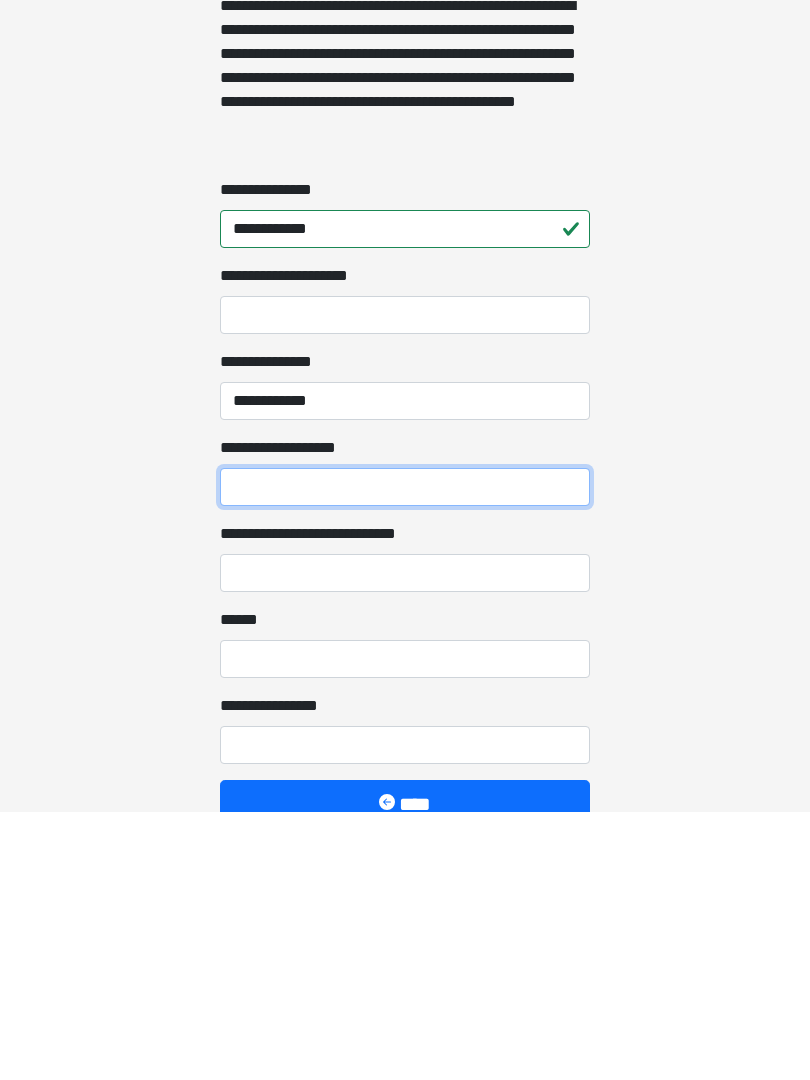 click on "**********" at bounding box center (405, 755) 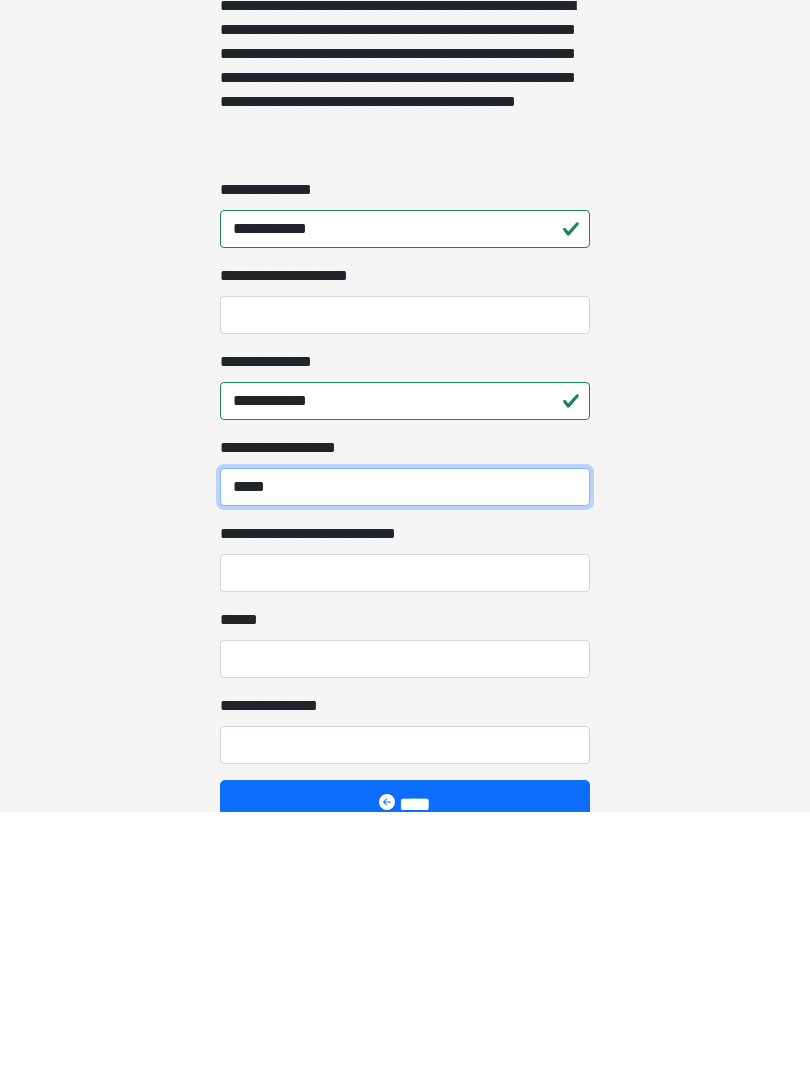 type on "*****" 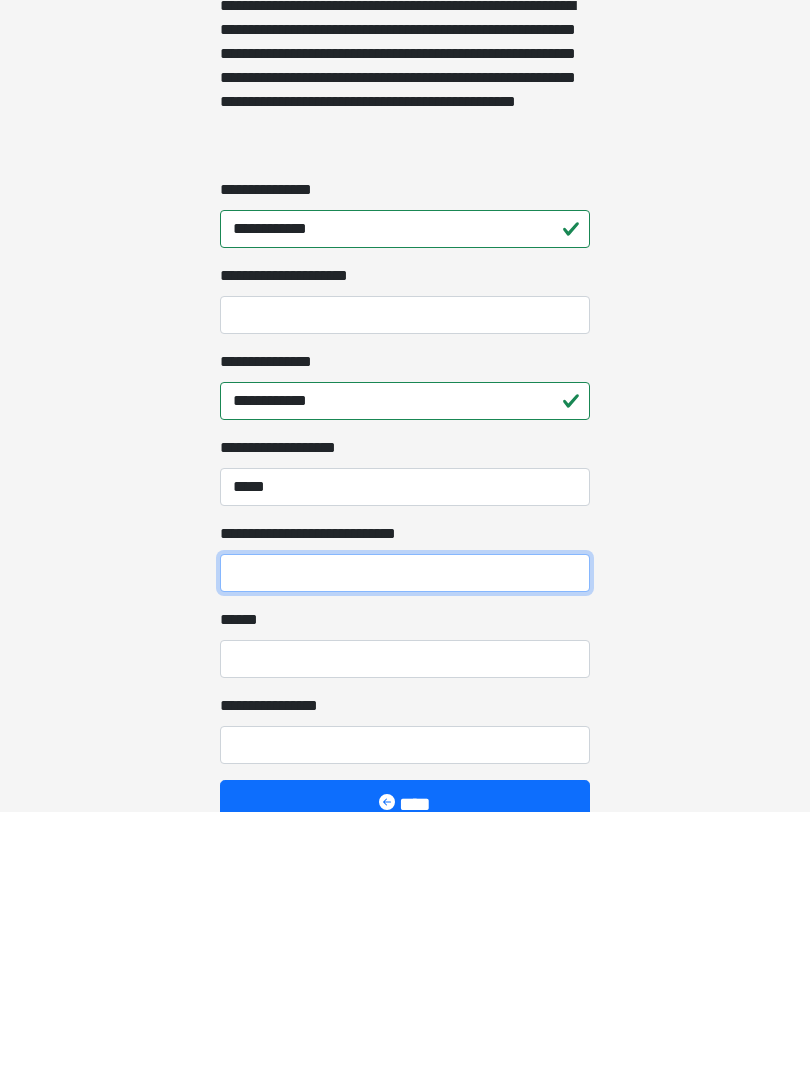 click on "**********" at bounding box center (405, 841) 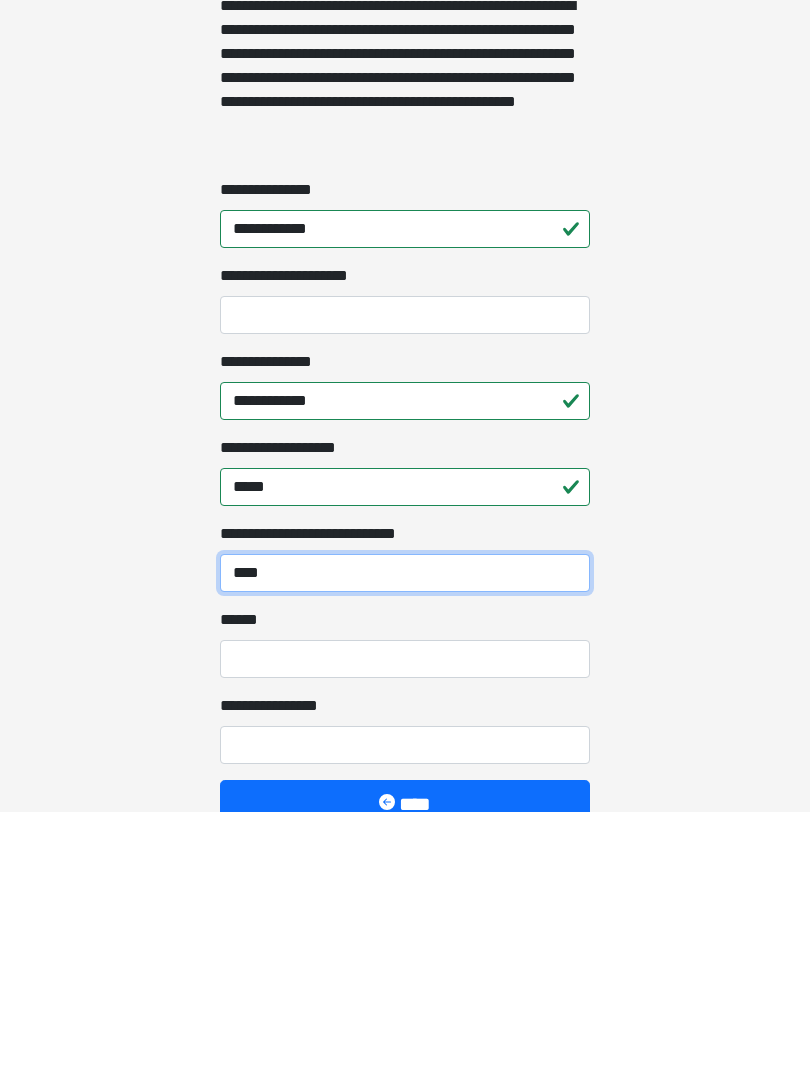 type on "****" 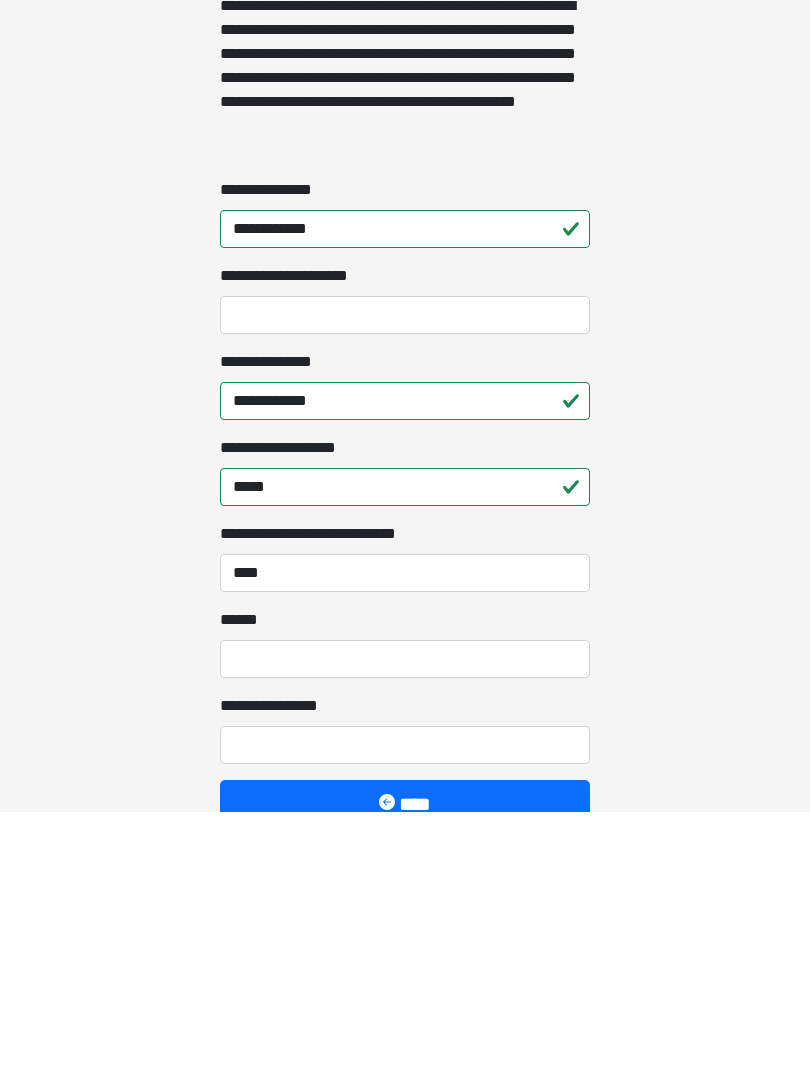 click on "**** *" at bounding box center (405, 927) 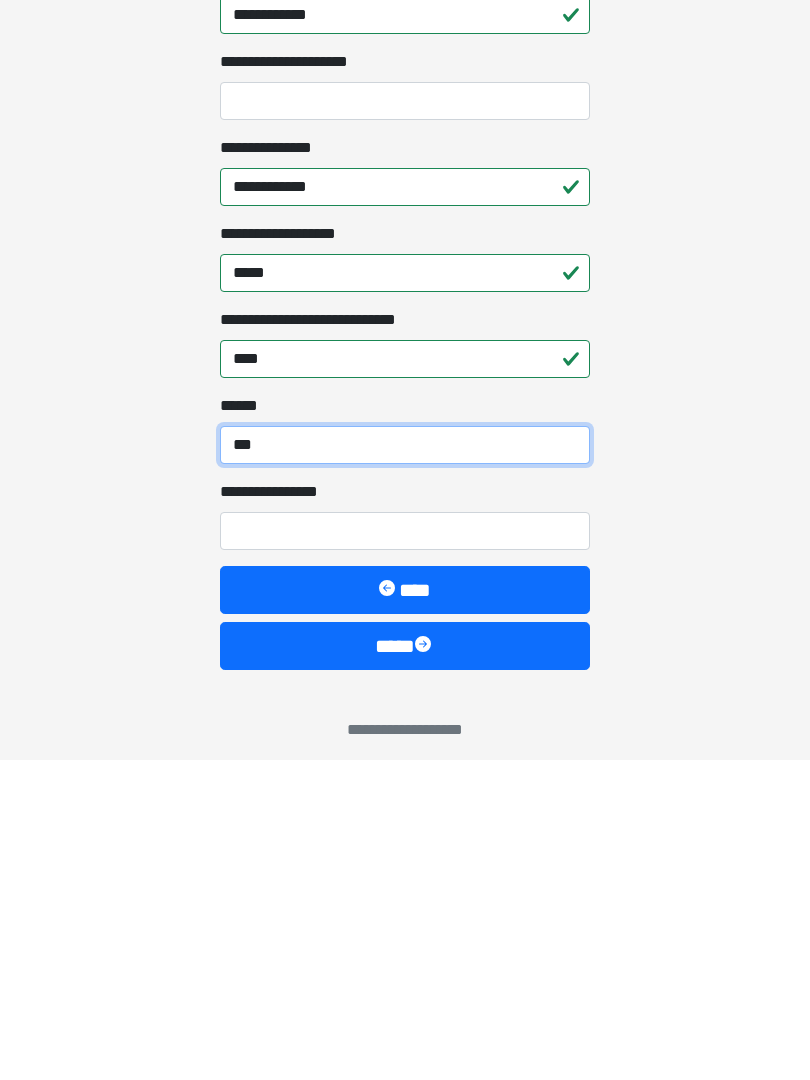 scroll, scrollTop: 1467, scrollLeft: 0, axis: vertical 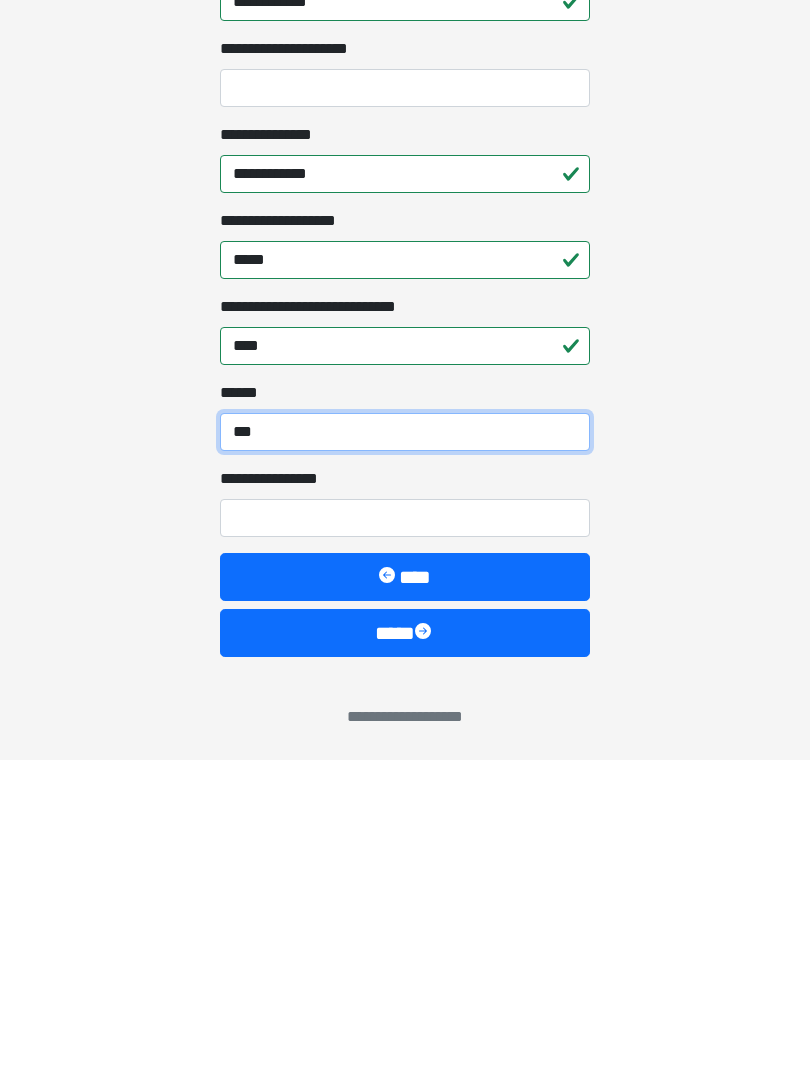type on "***" 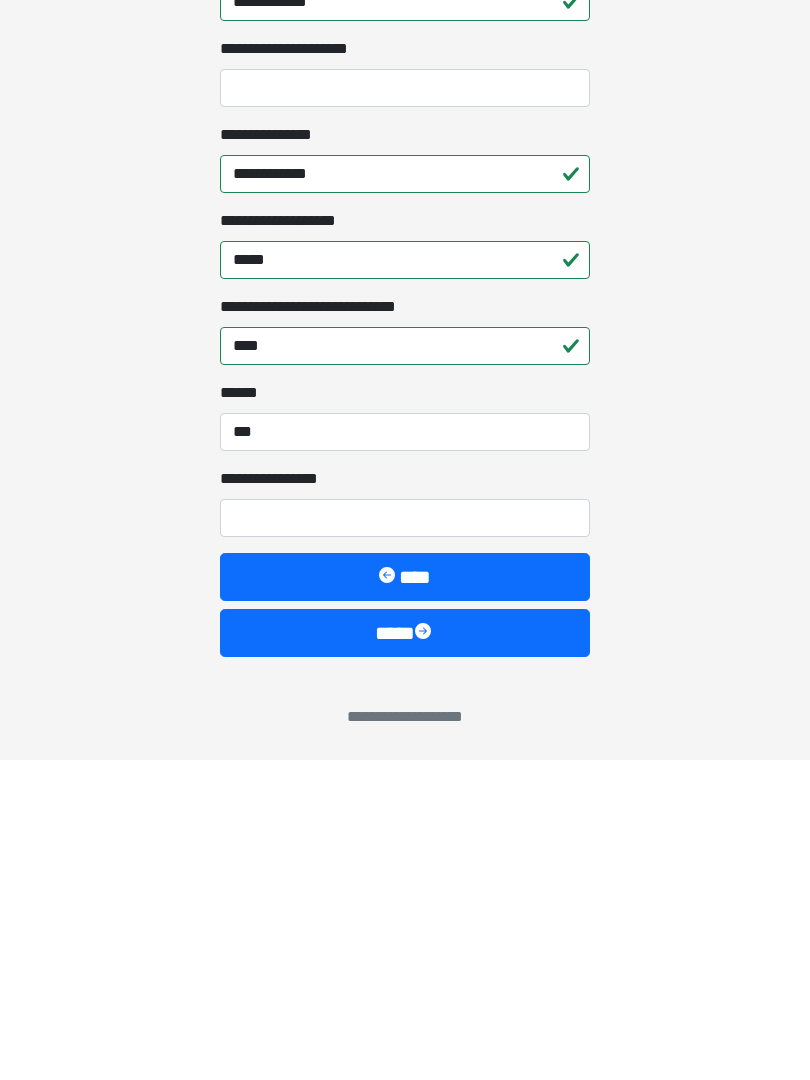 click on "**********" at bounding box center [405, 838] 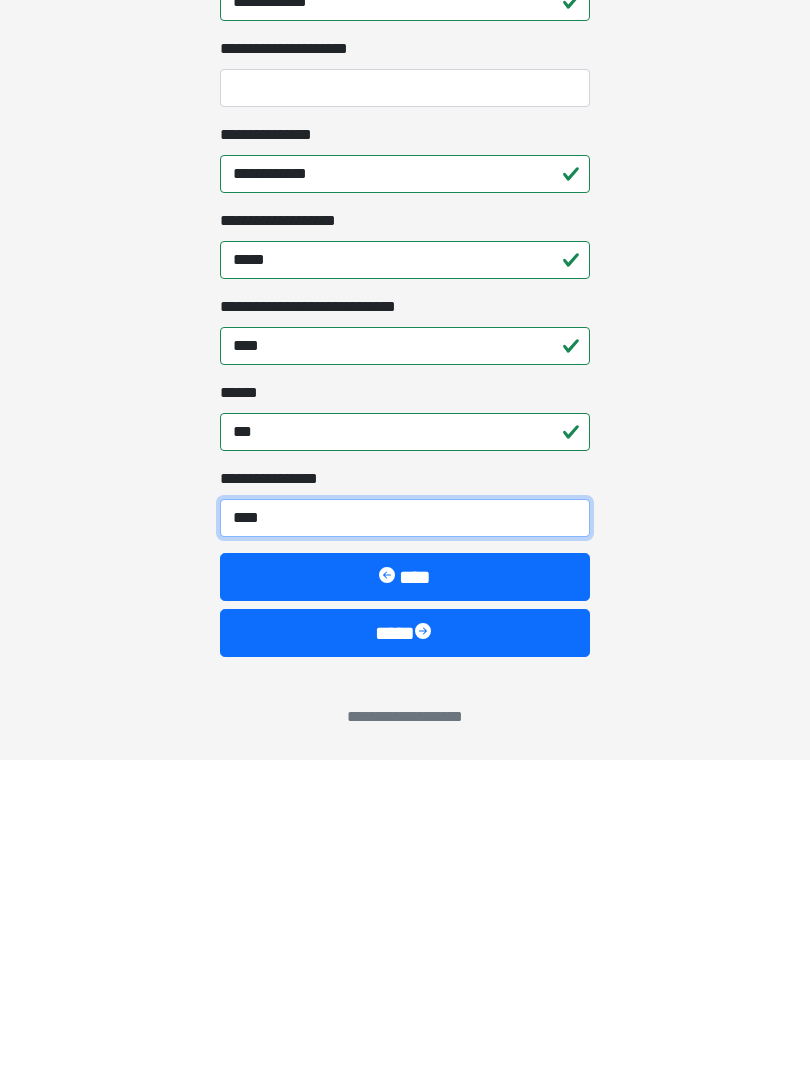 type on "*****" 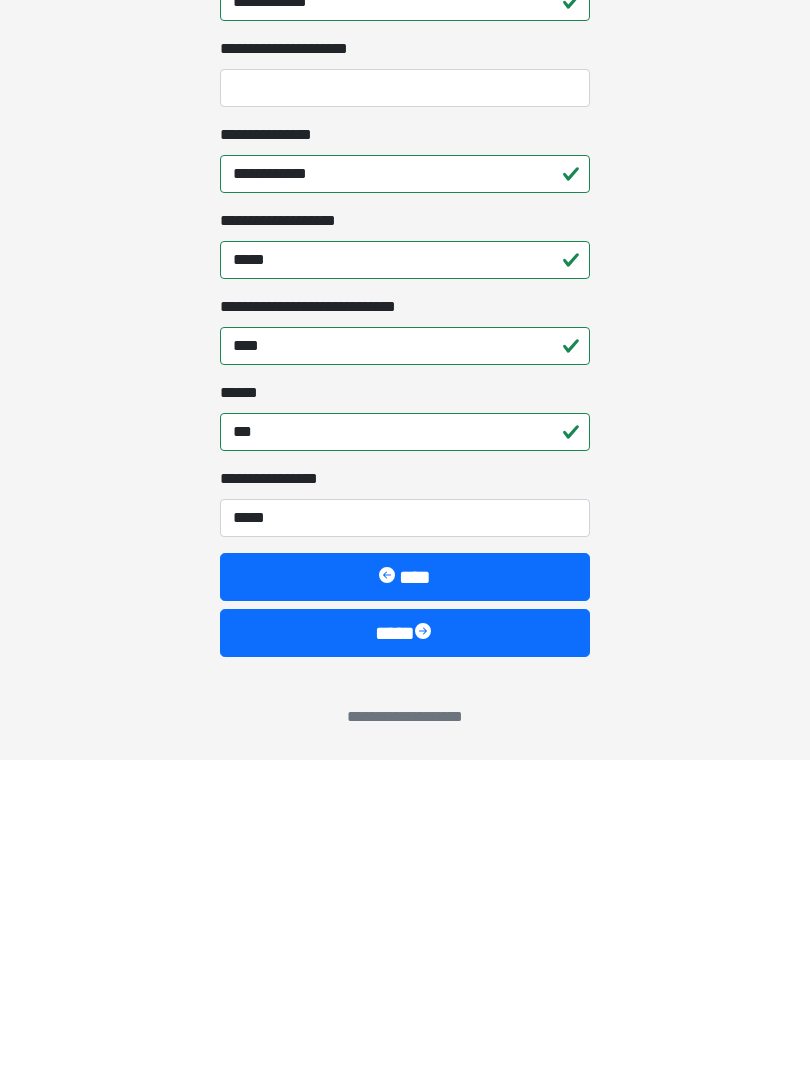 click on "****" at bounding box center (405, 953) 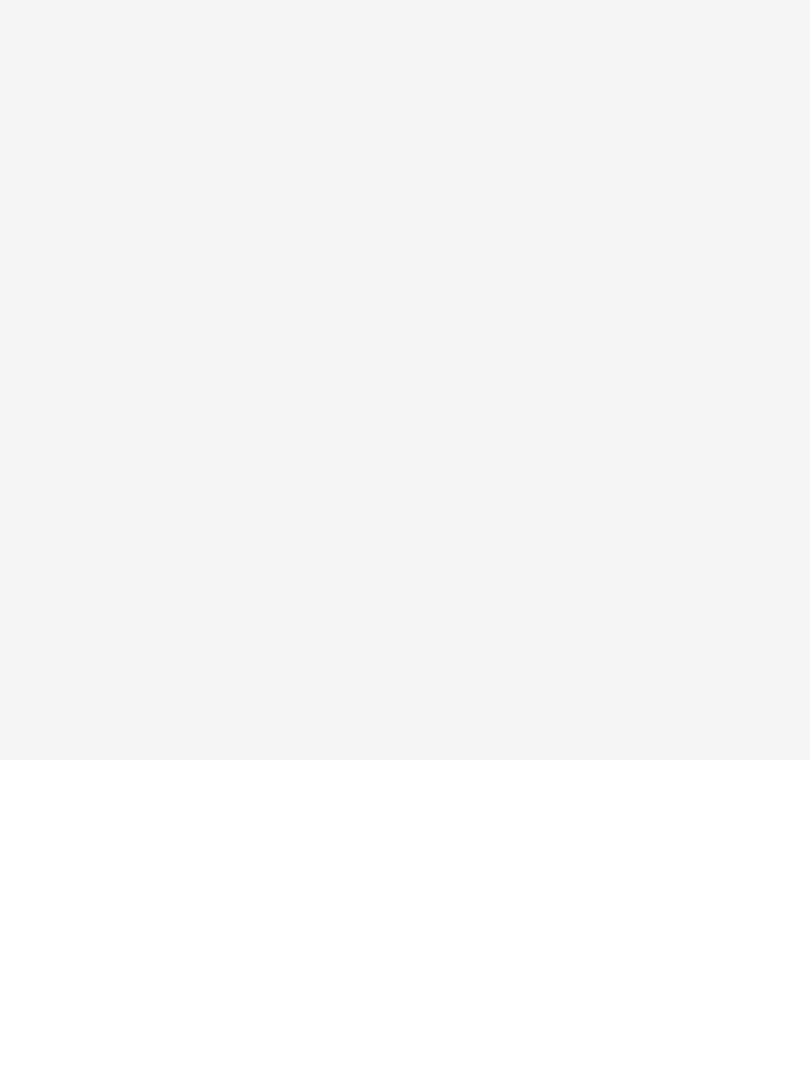 scroll, scrollTop: 0, scrollLeft: 0, axis: both 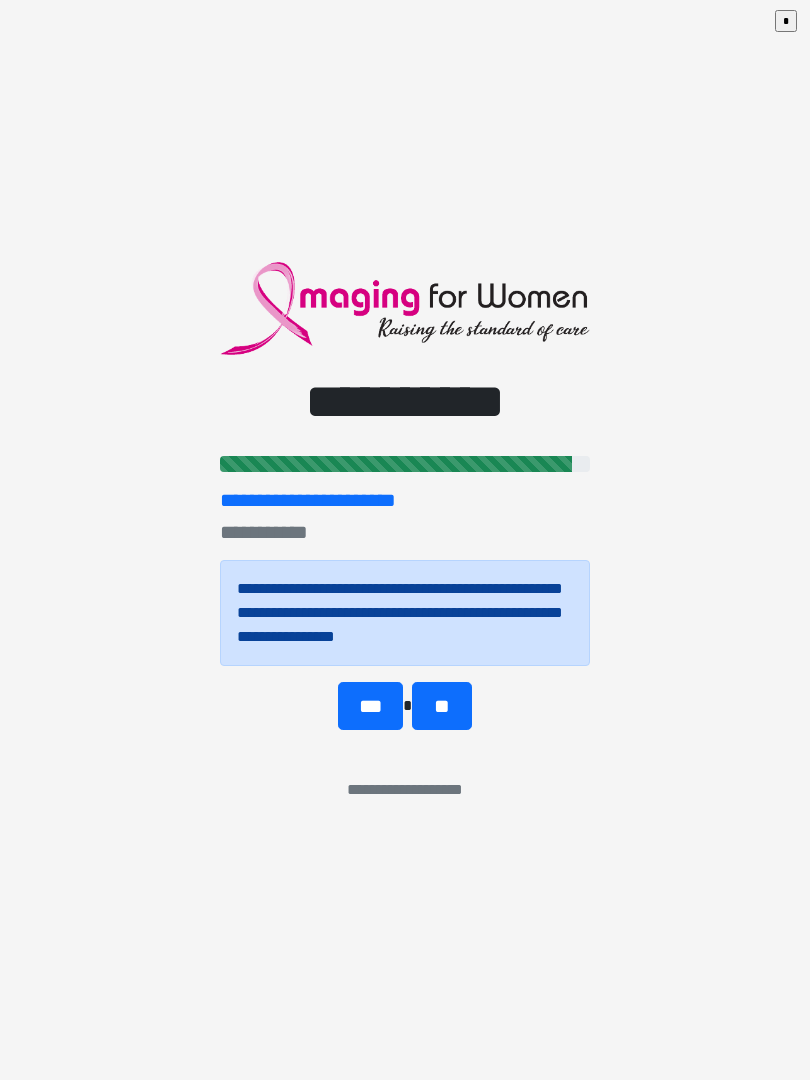 click on "**" at bounding box center [441, 706] 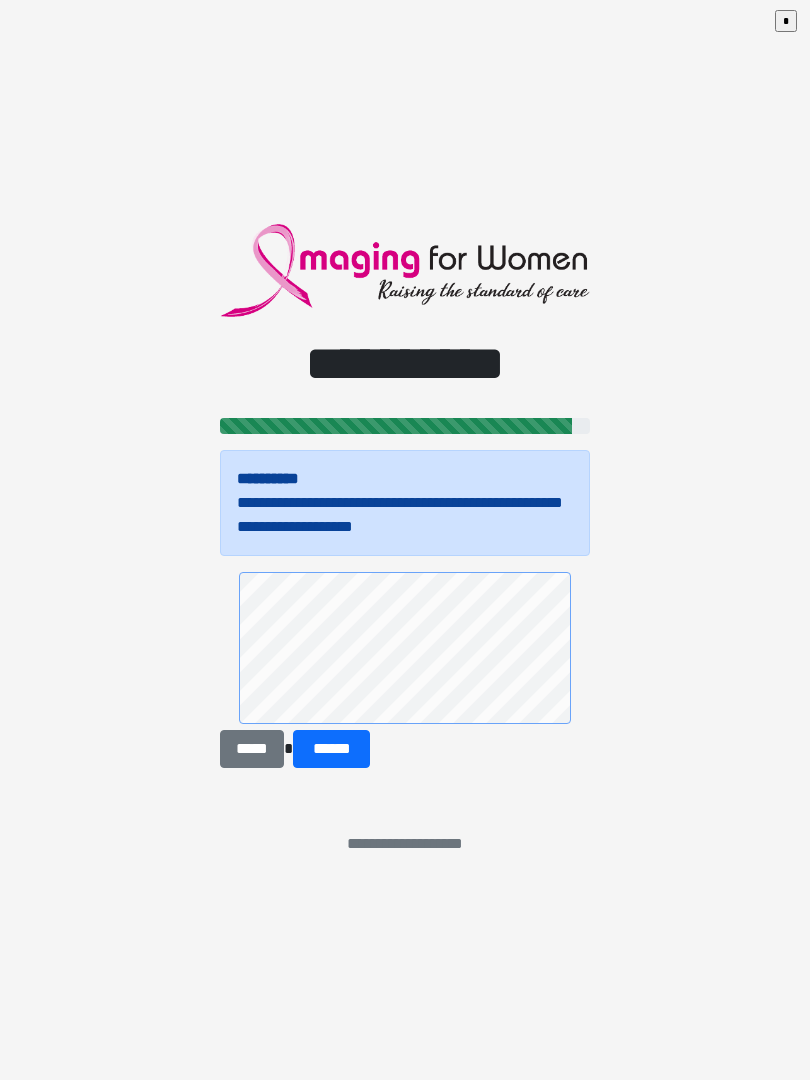 click on "*****" at bounding box center (252, 749) 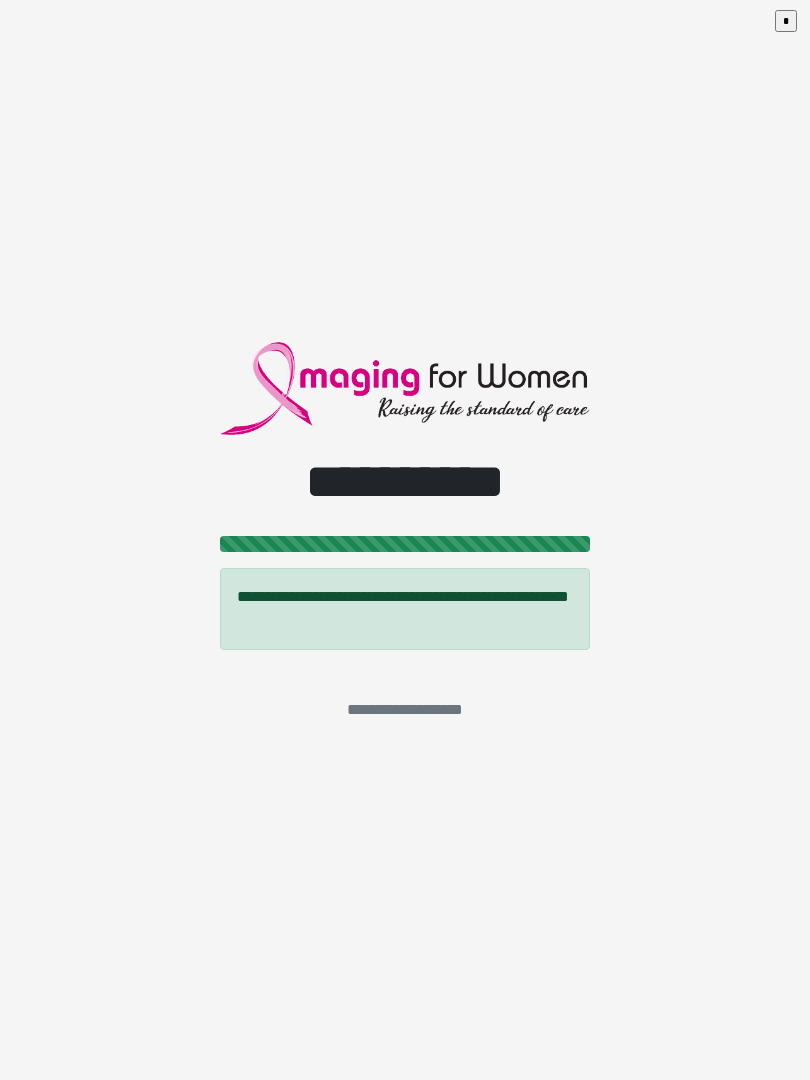 click on "*" at bounding box center (786, 21) 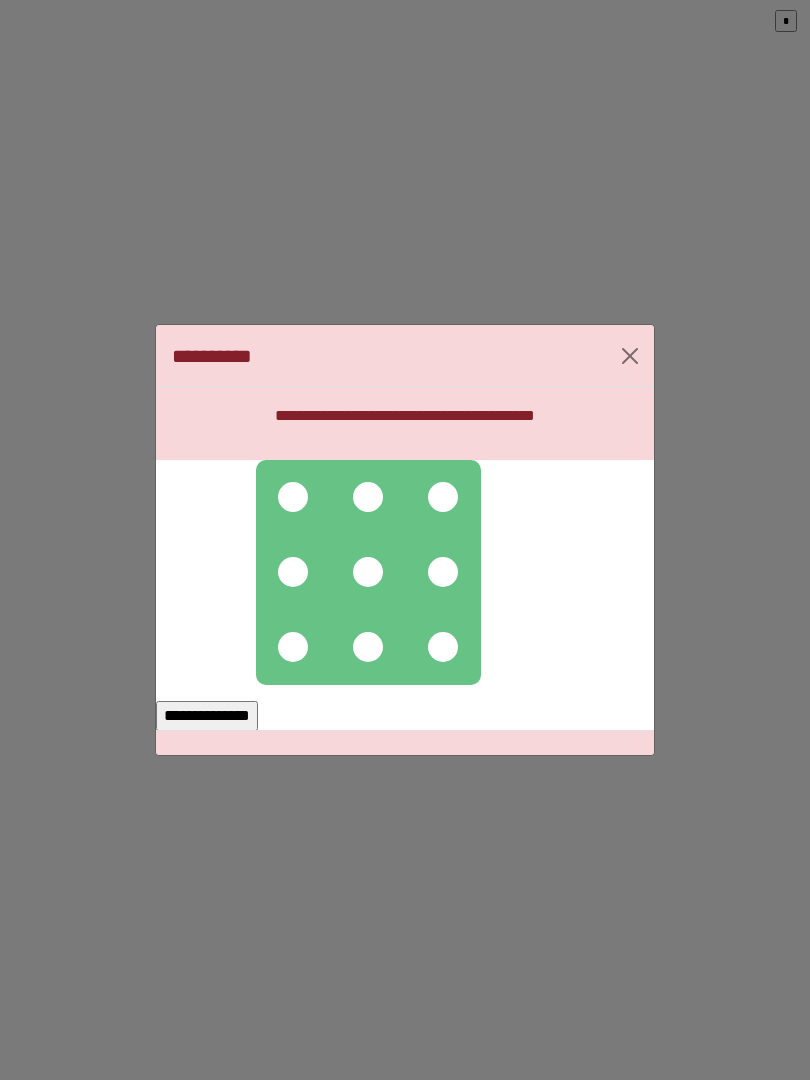 click at bounding box center (293, 497) 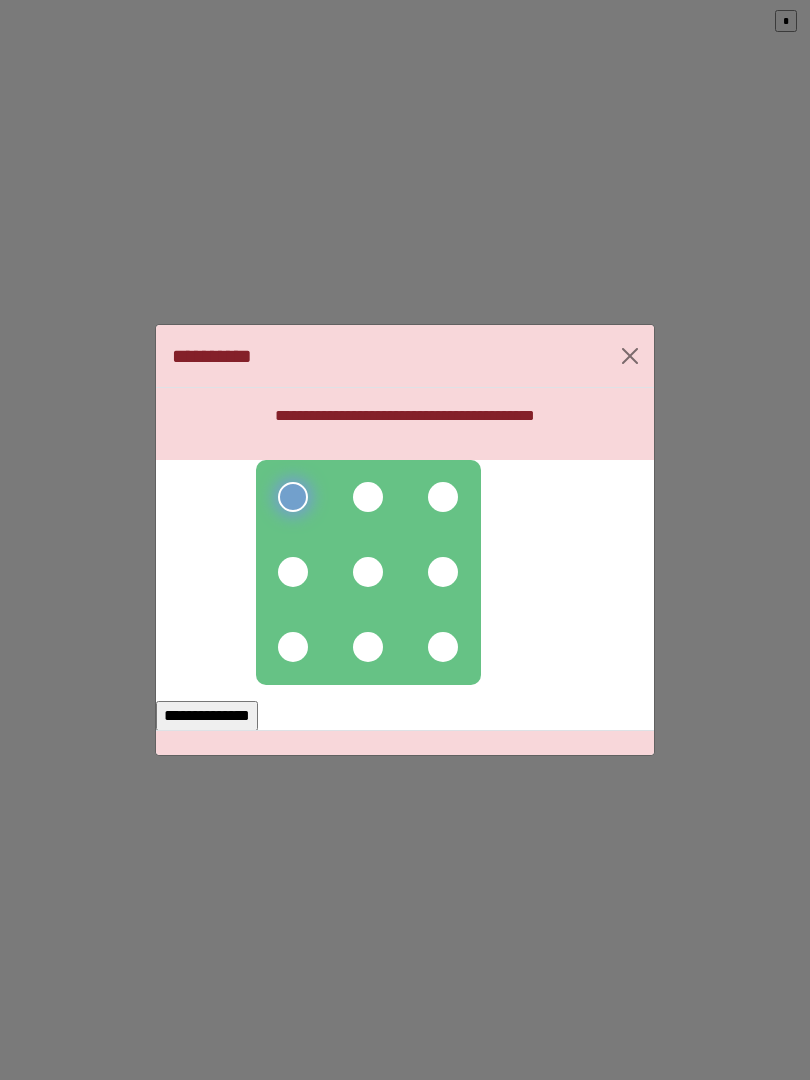 click at bounding box center [368, 497] 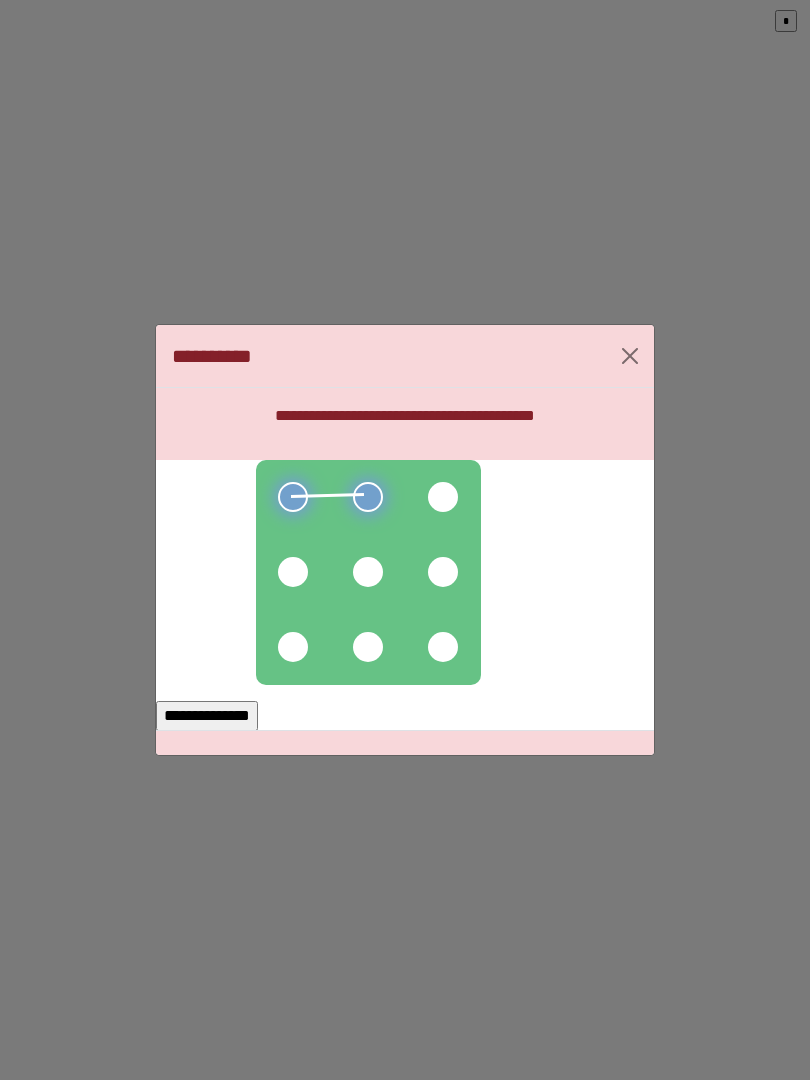 click at bounding box center [443, 497] 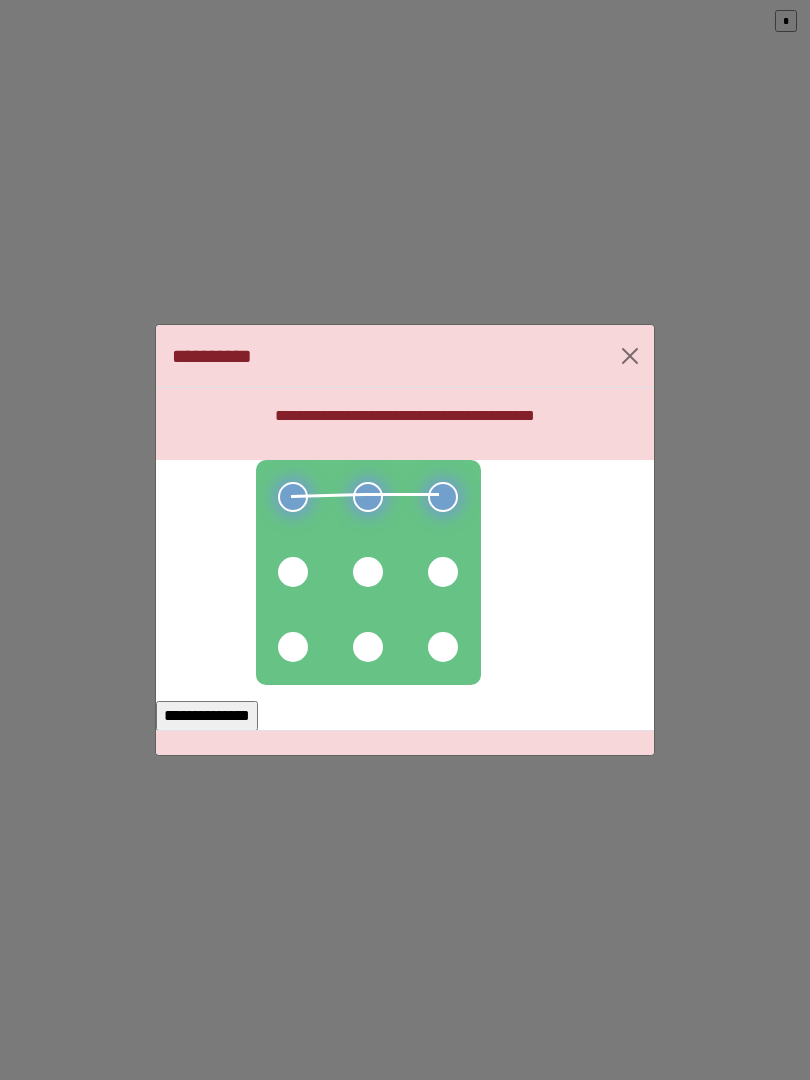 click at bounding box center (443, 572) 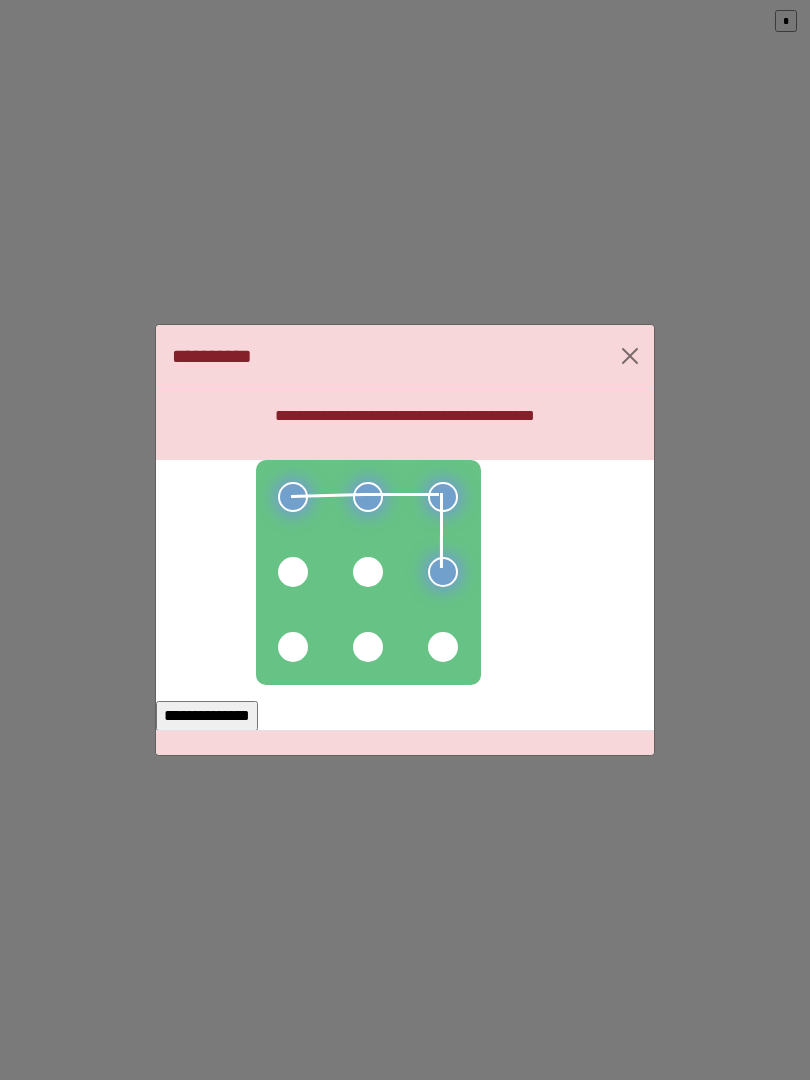 click at bounding box center [368, 572] 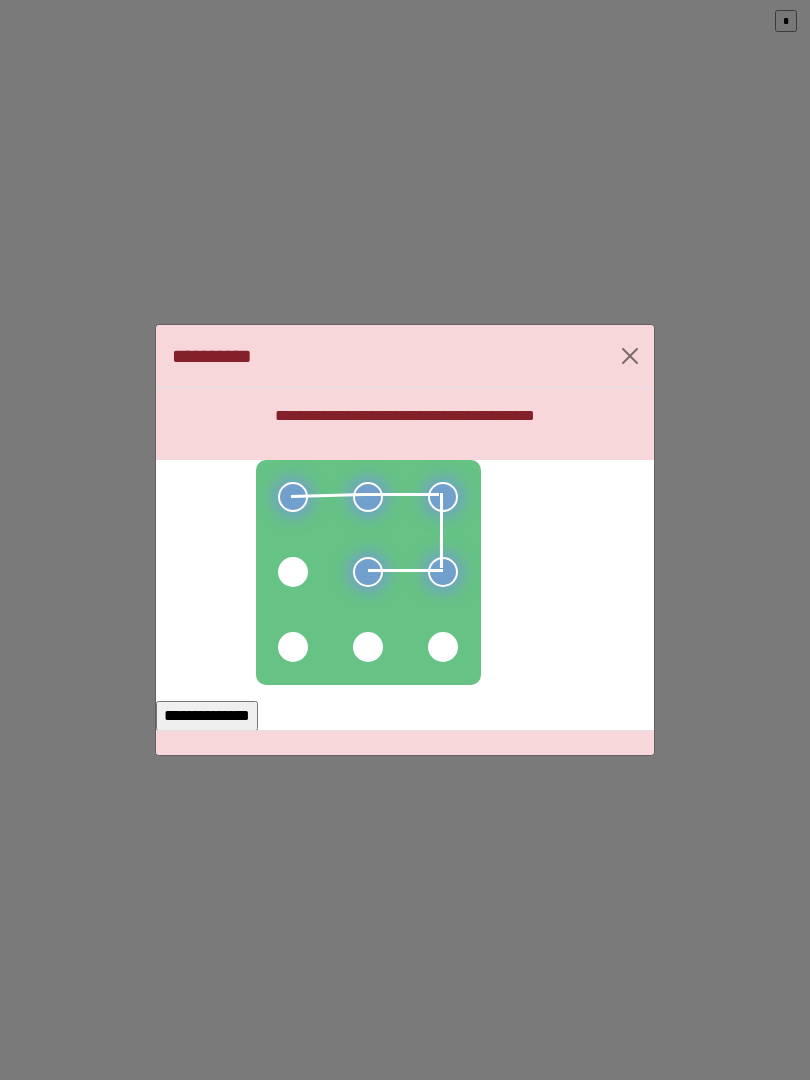 click at bounding box center (293, 572) 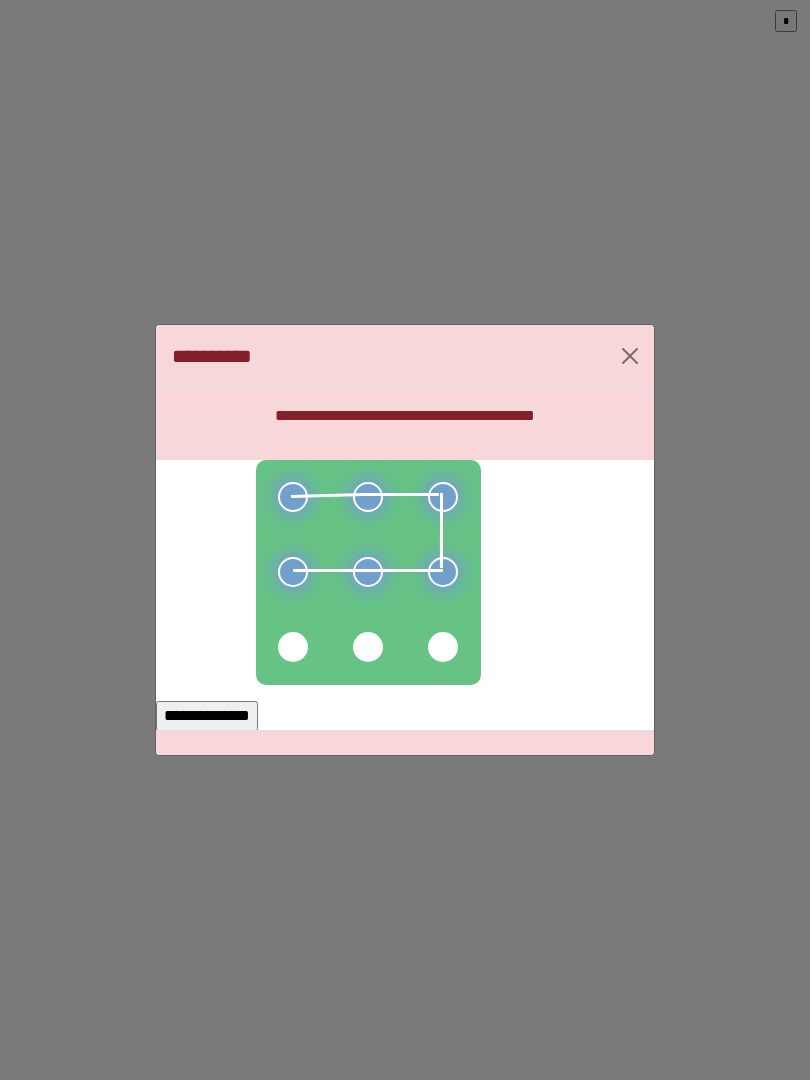 click on "**********" at bounding box center (207, 716) 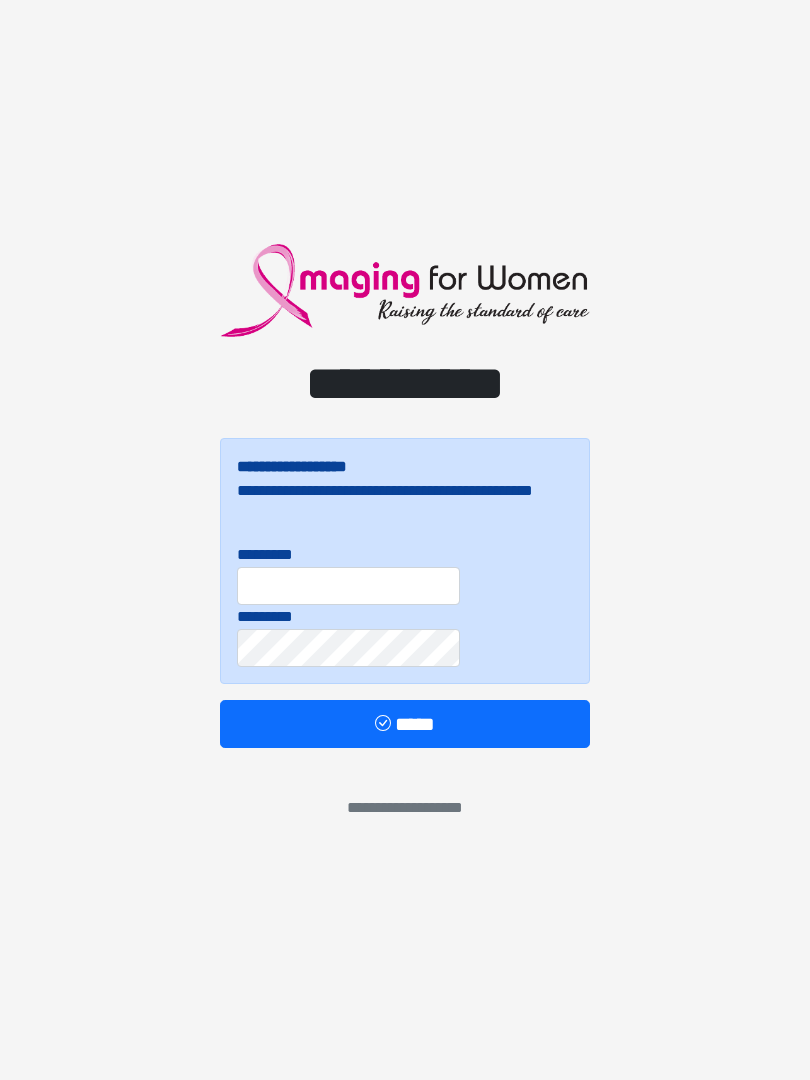 scroll, scrollTop: 0, scrollLeft: 0, axis: both 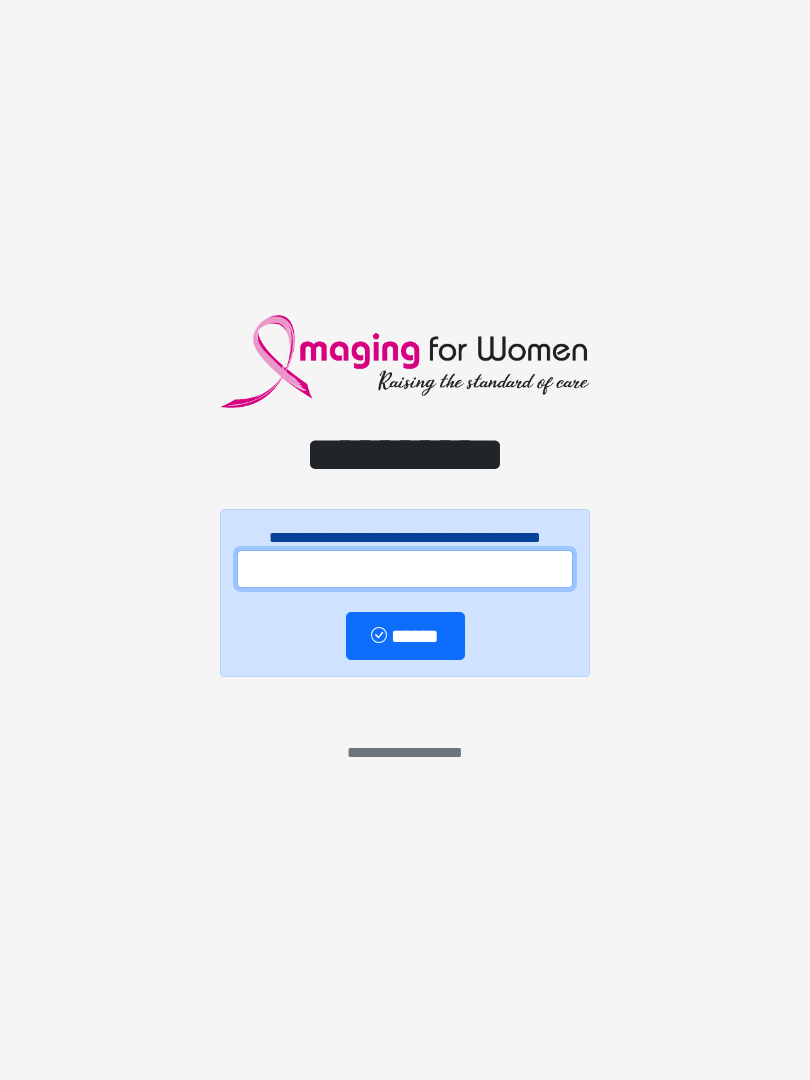 click at bounding box center (405, 569) 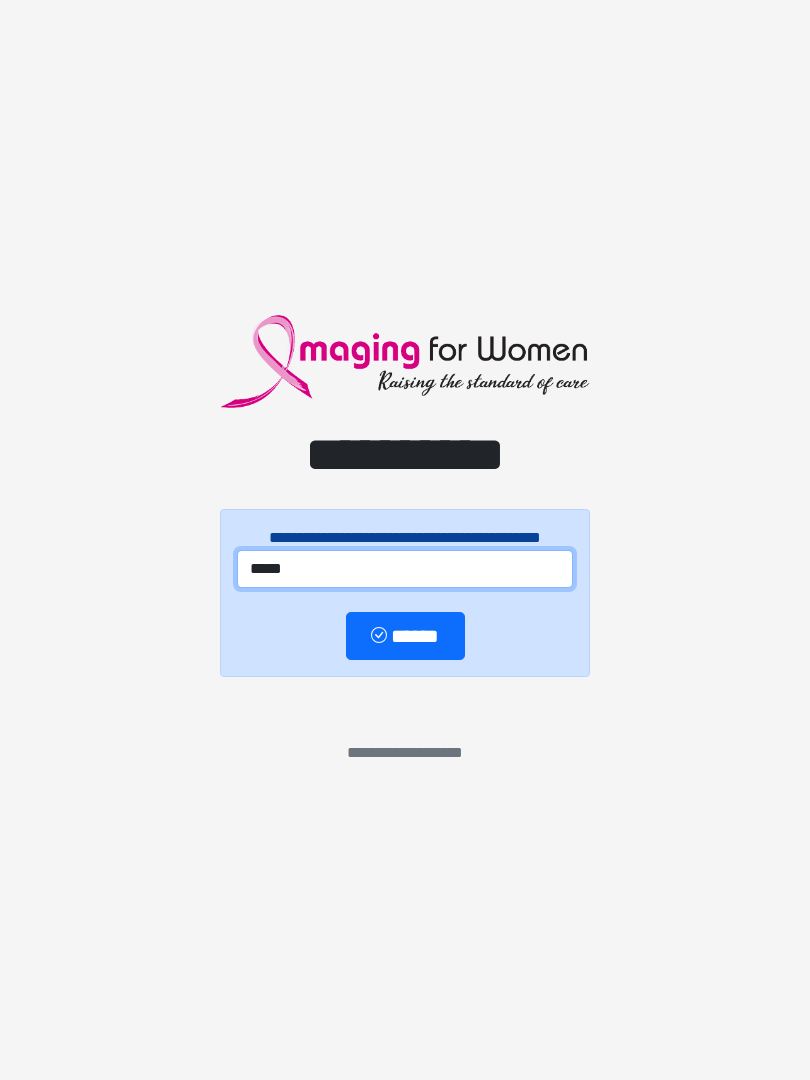 type on "*****" 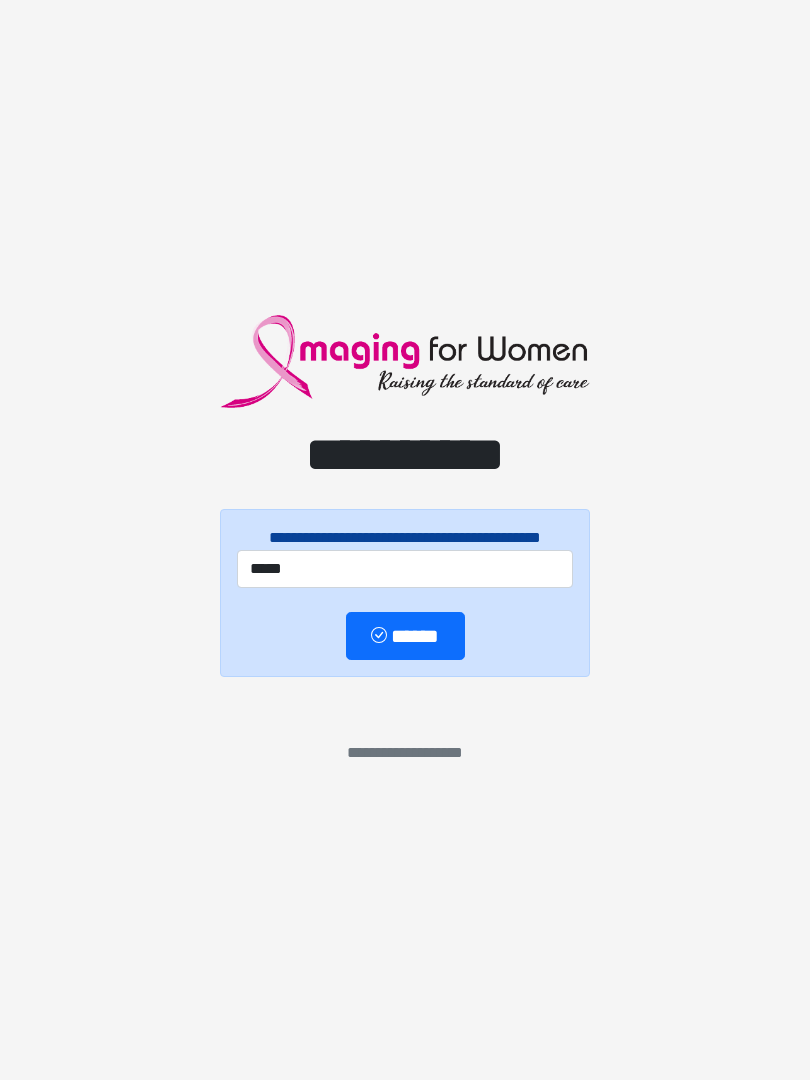 click on "******" at bounding box center (405, 636) 